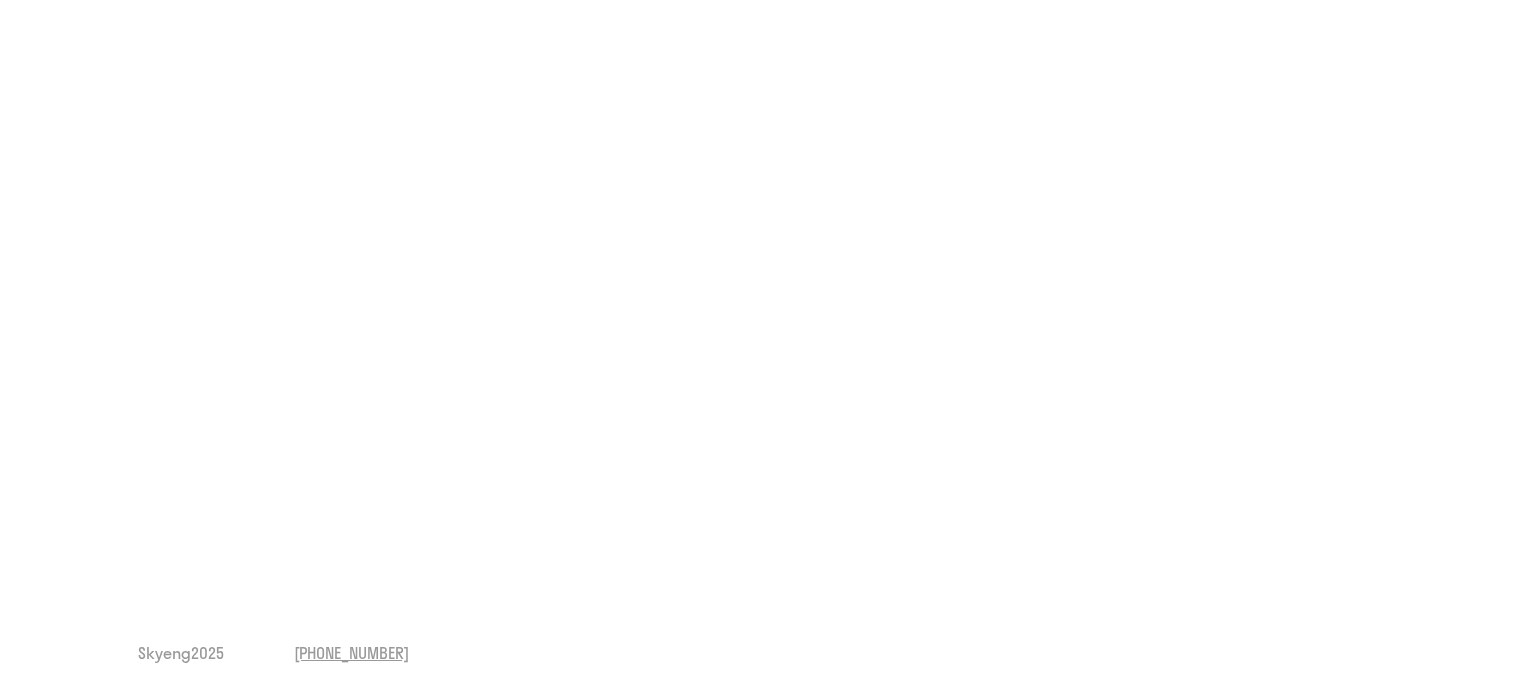 scroll, scrollTop: 0, scrollLeft: 0, axis: both 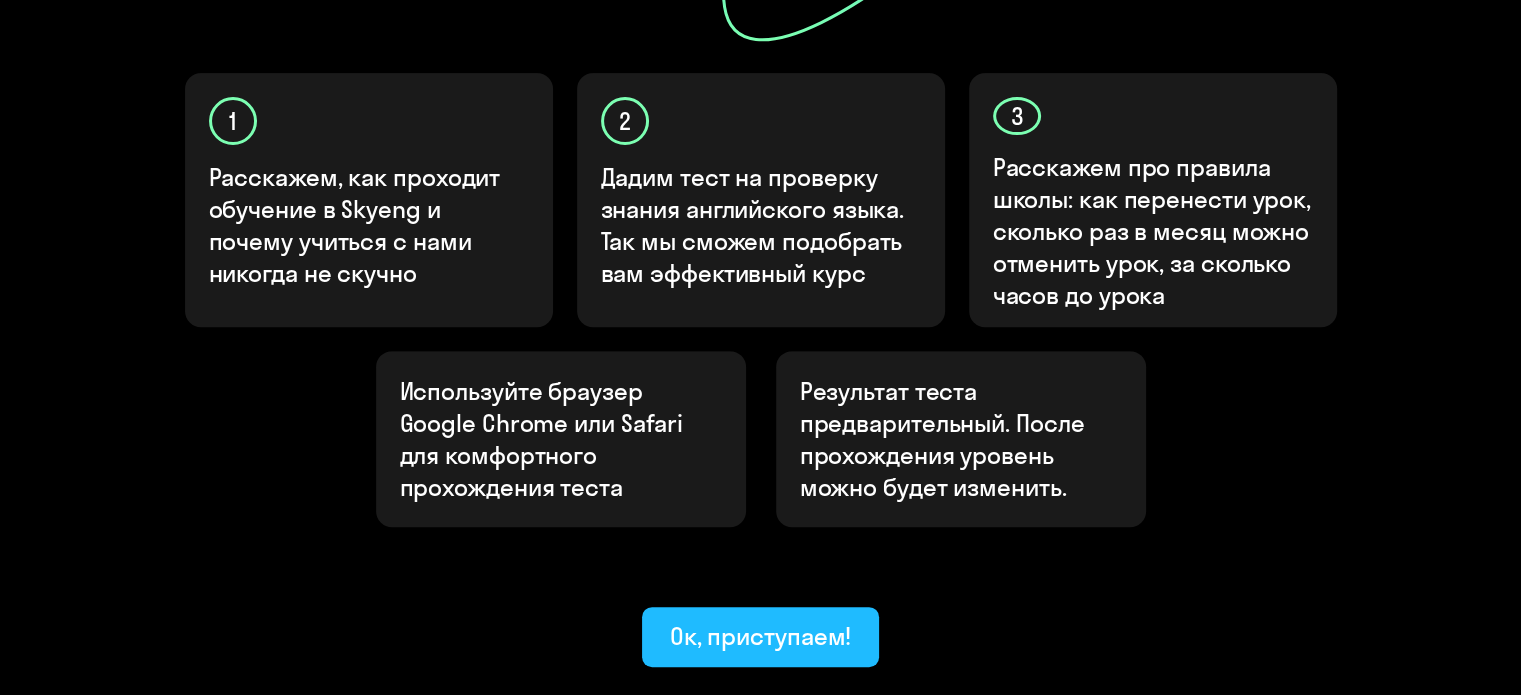 click on "Ок, приступаем!" 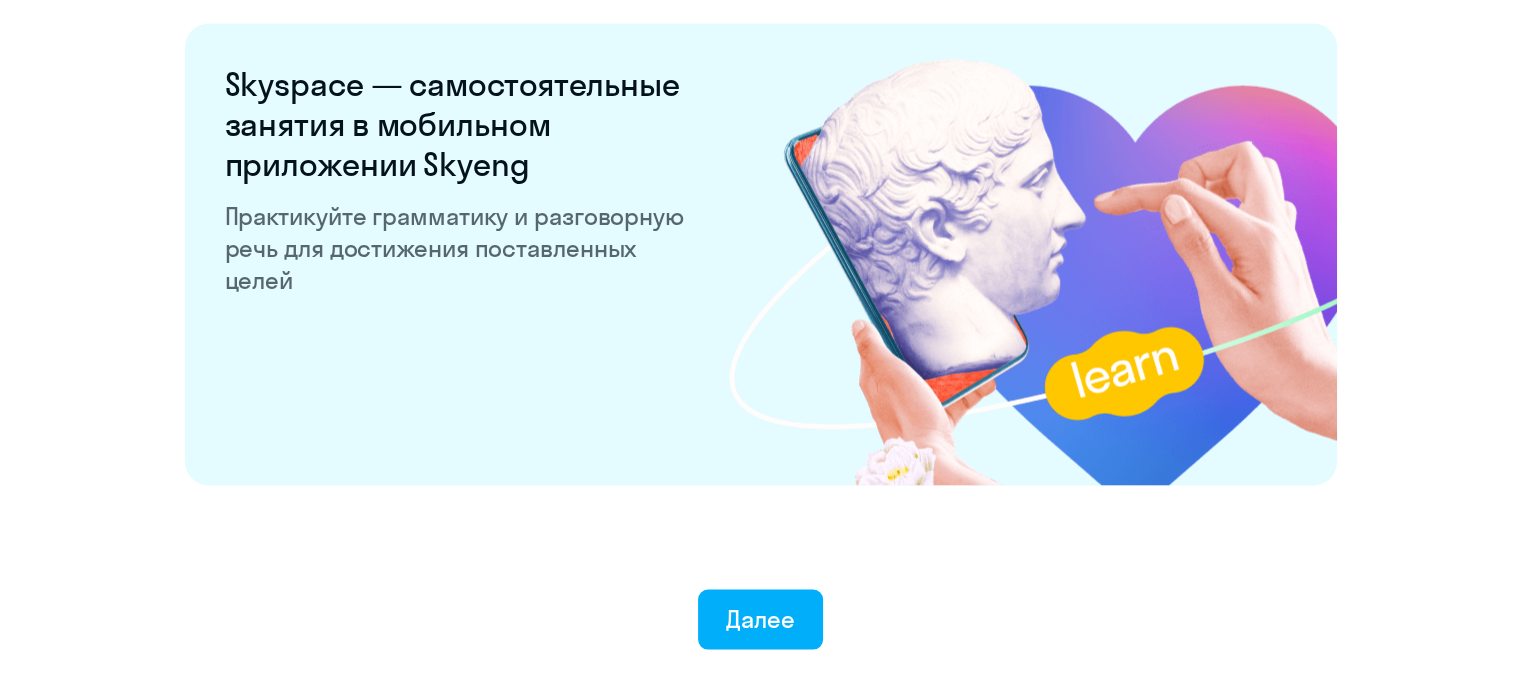 scroll, scrollTop: 3940, scrollLeft: 0, axis: vertical 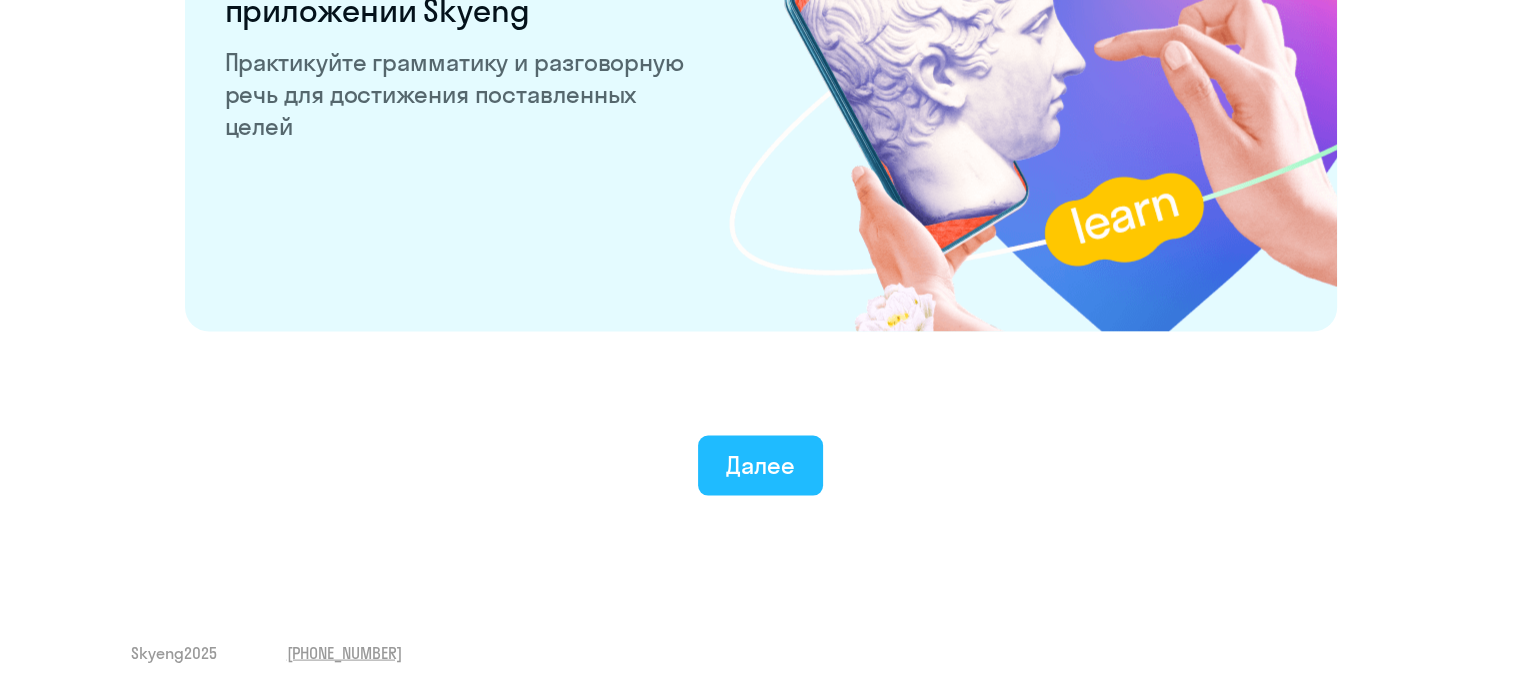click on "Далее" 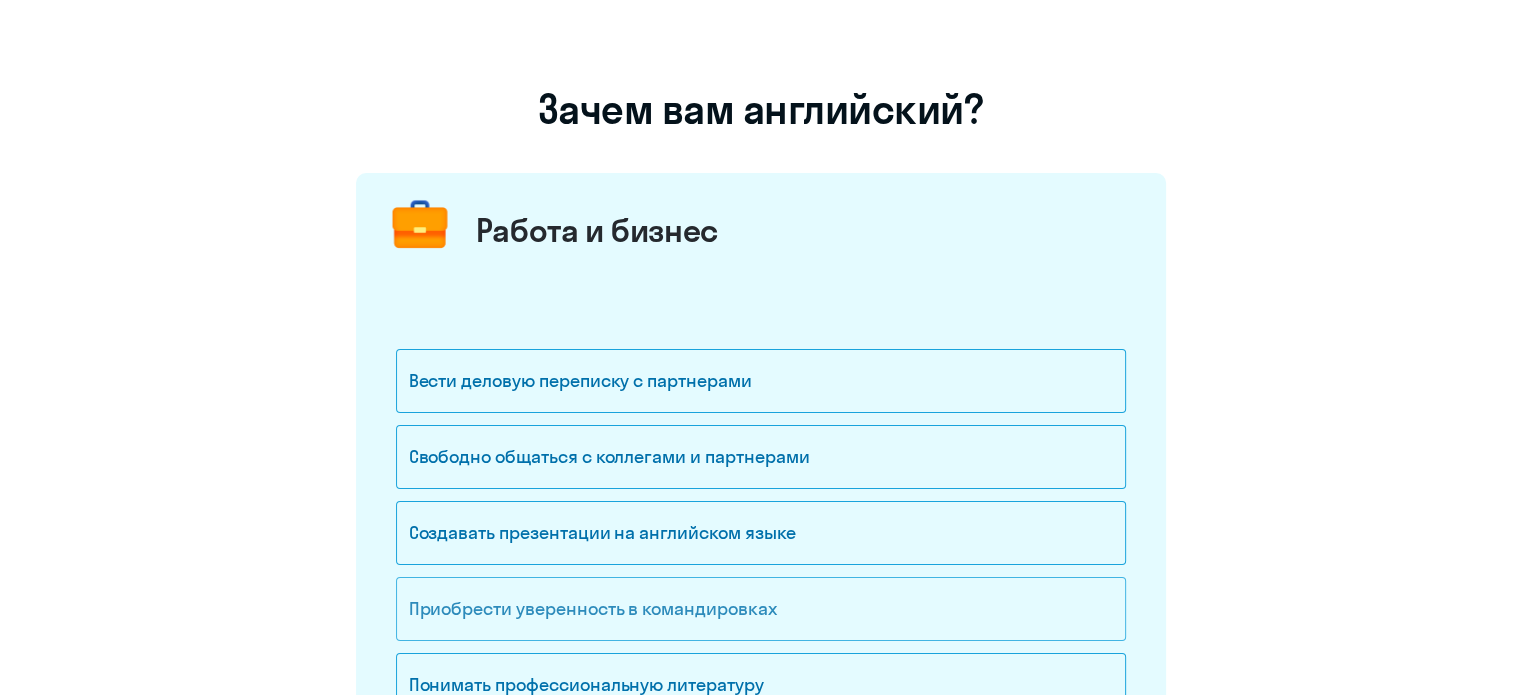 scroll, scrollTop: 0, scrollLeft: 0, axis: both 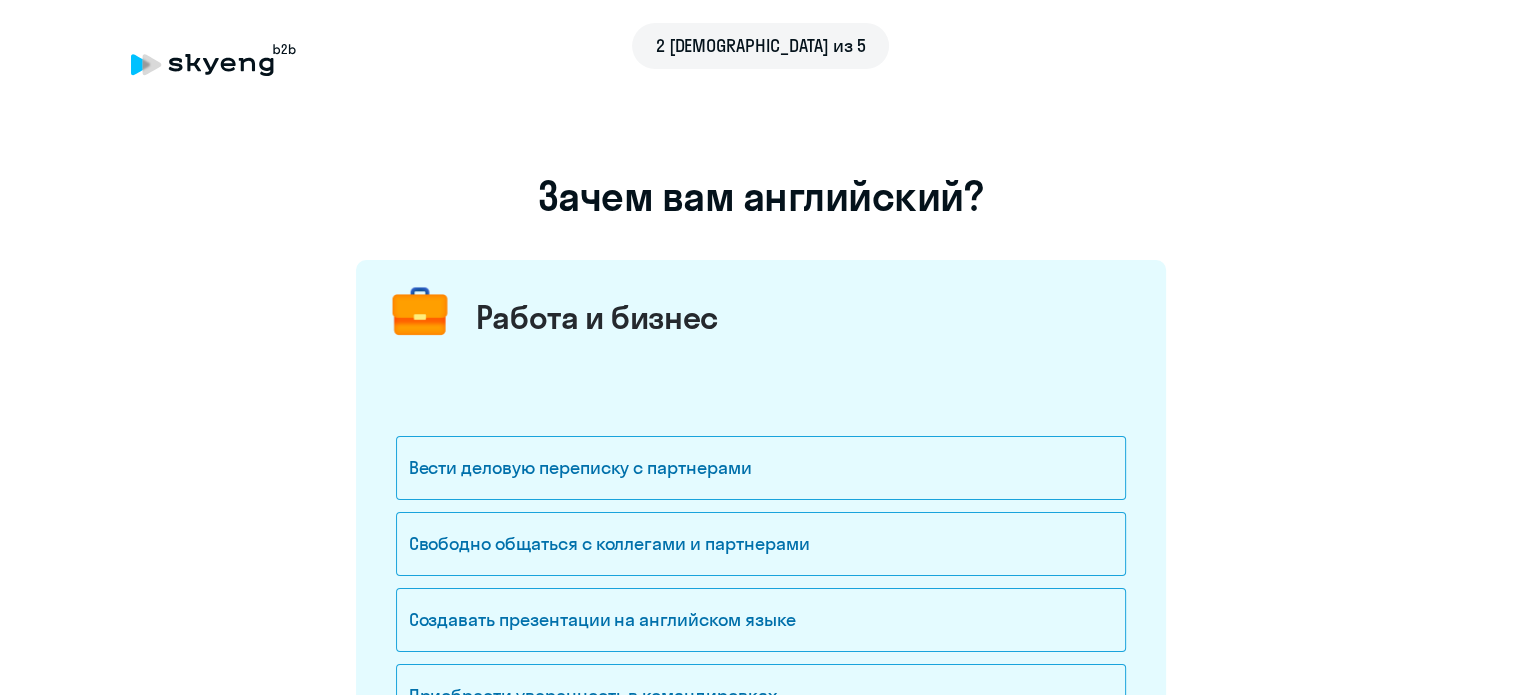 click on "Работа и бизнес" 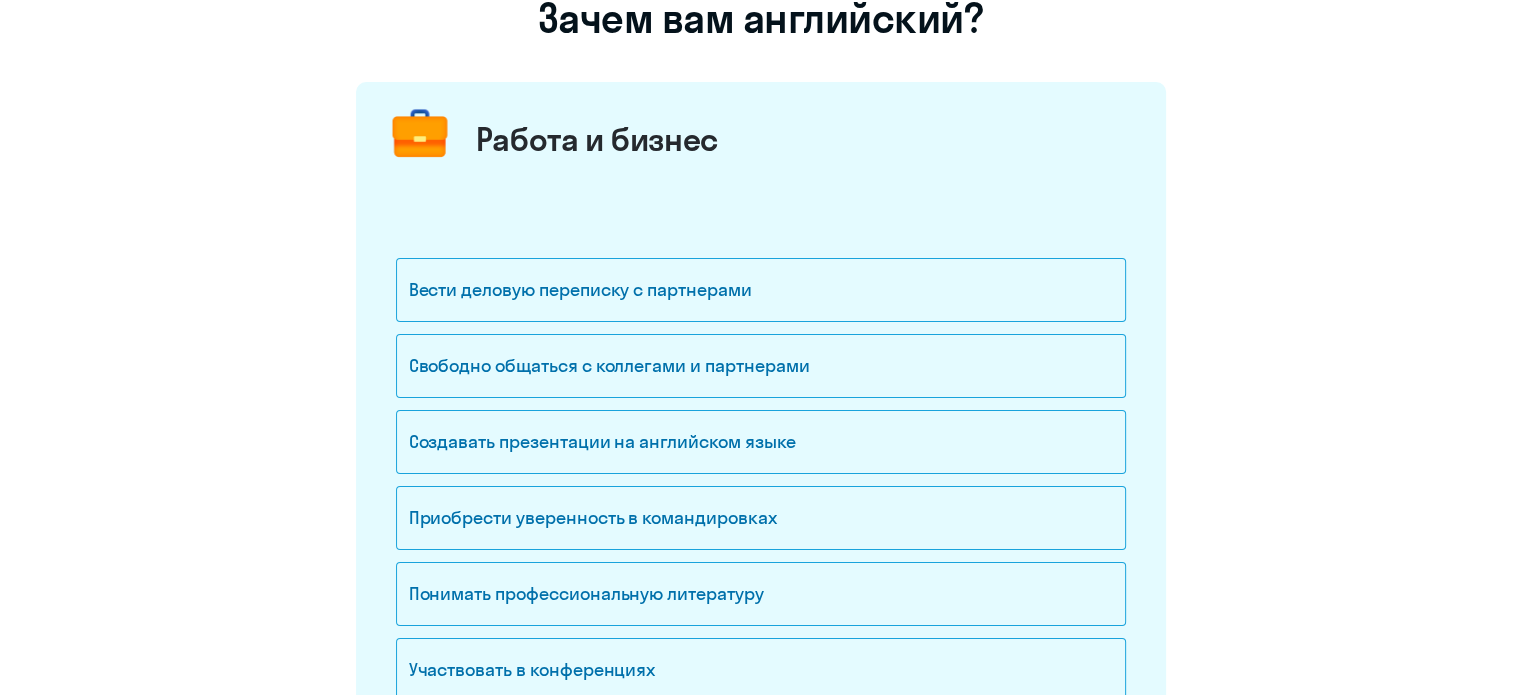 scroll, scrollTop: 200, scrollLeft: 0, axis: vertical 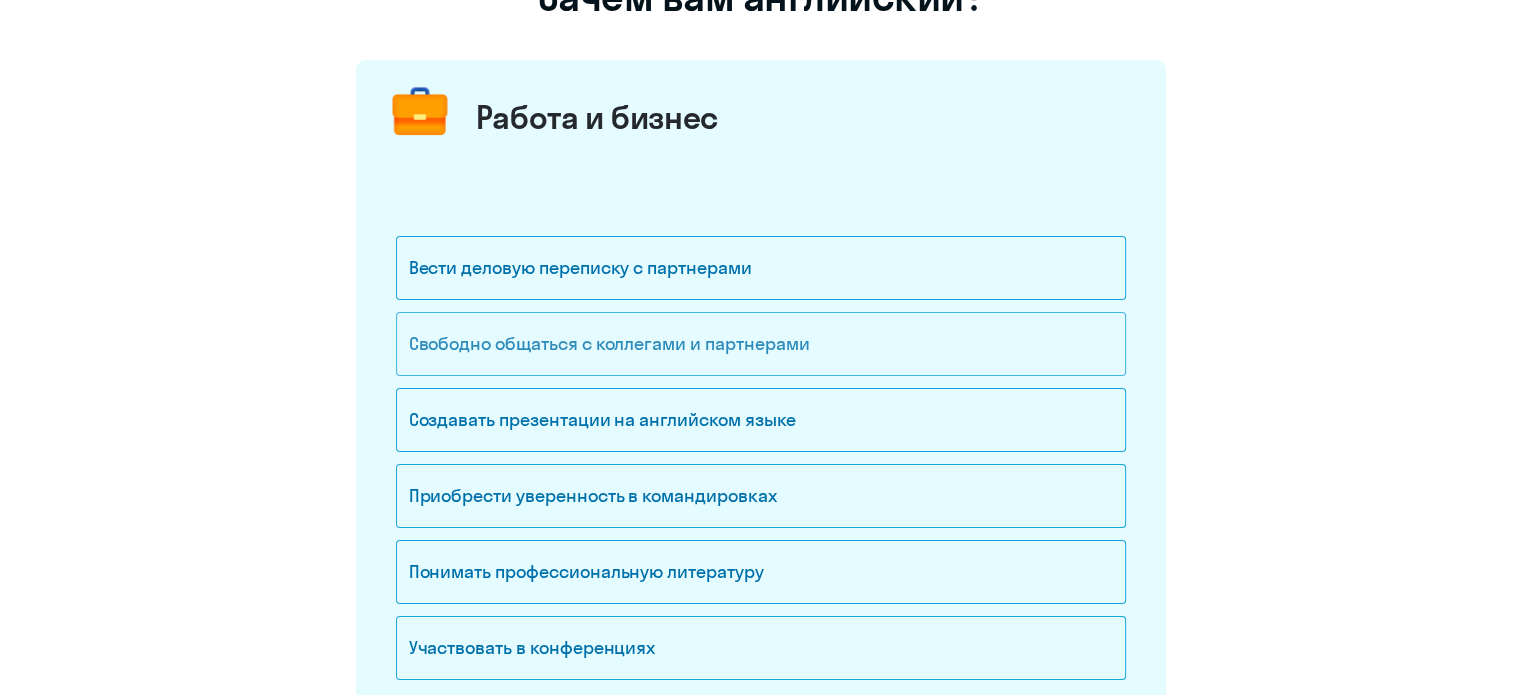 click on "Свободно общаться с коллегами и партнерами" 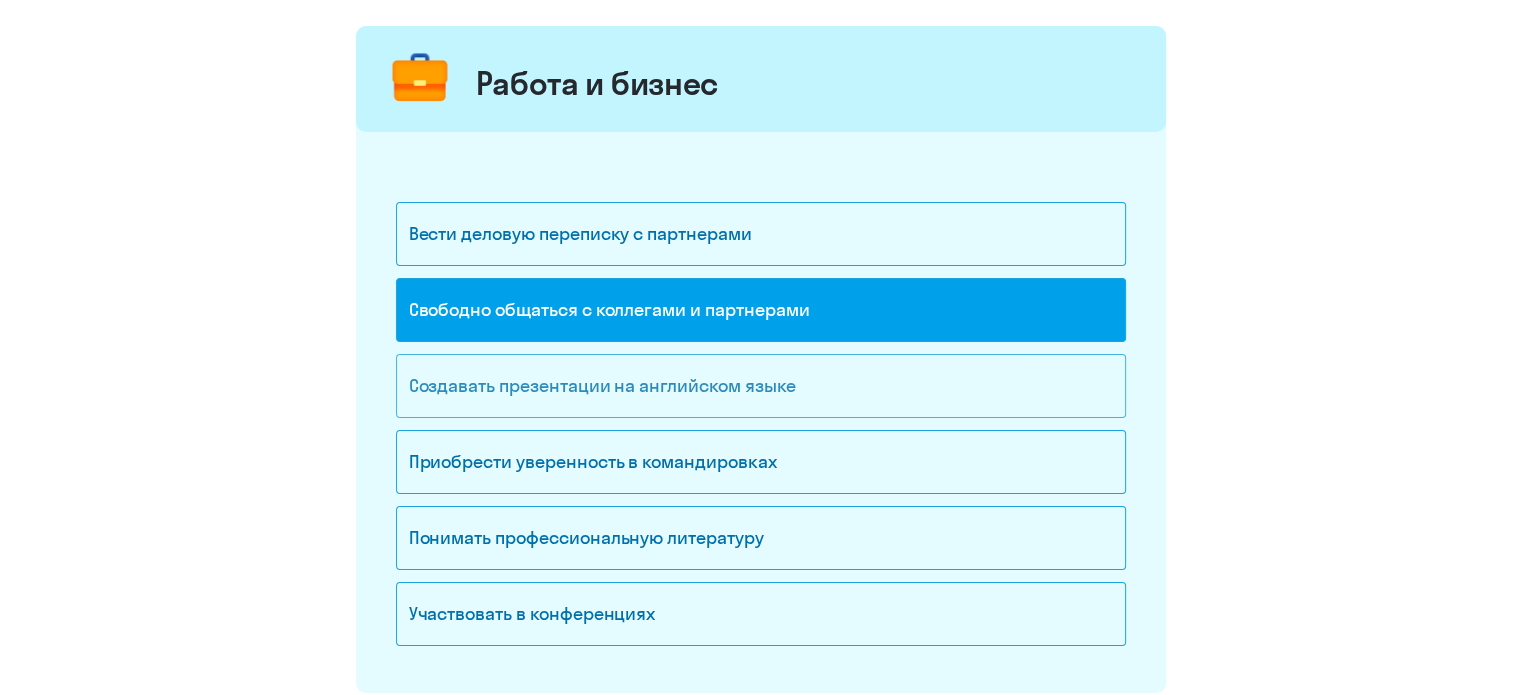 scroll, scrollTop: 400, scrollLeft: 0, axis: vertical 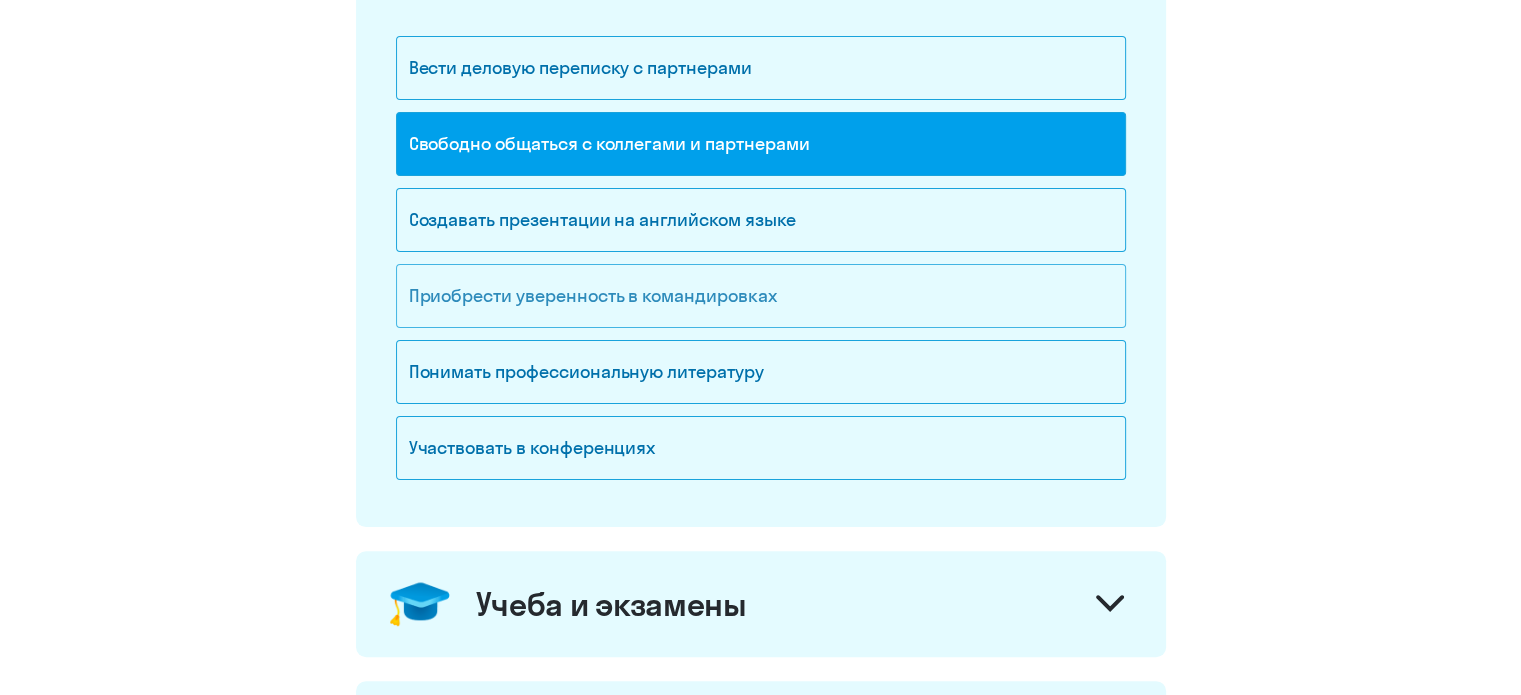 click on "Приобрести уверенность в командировках" 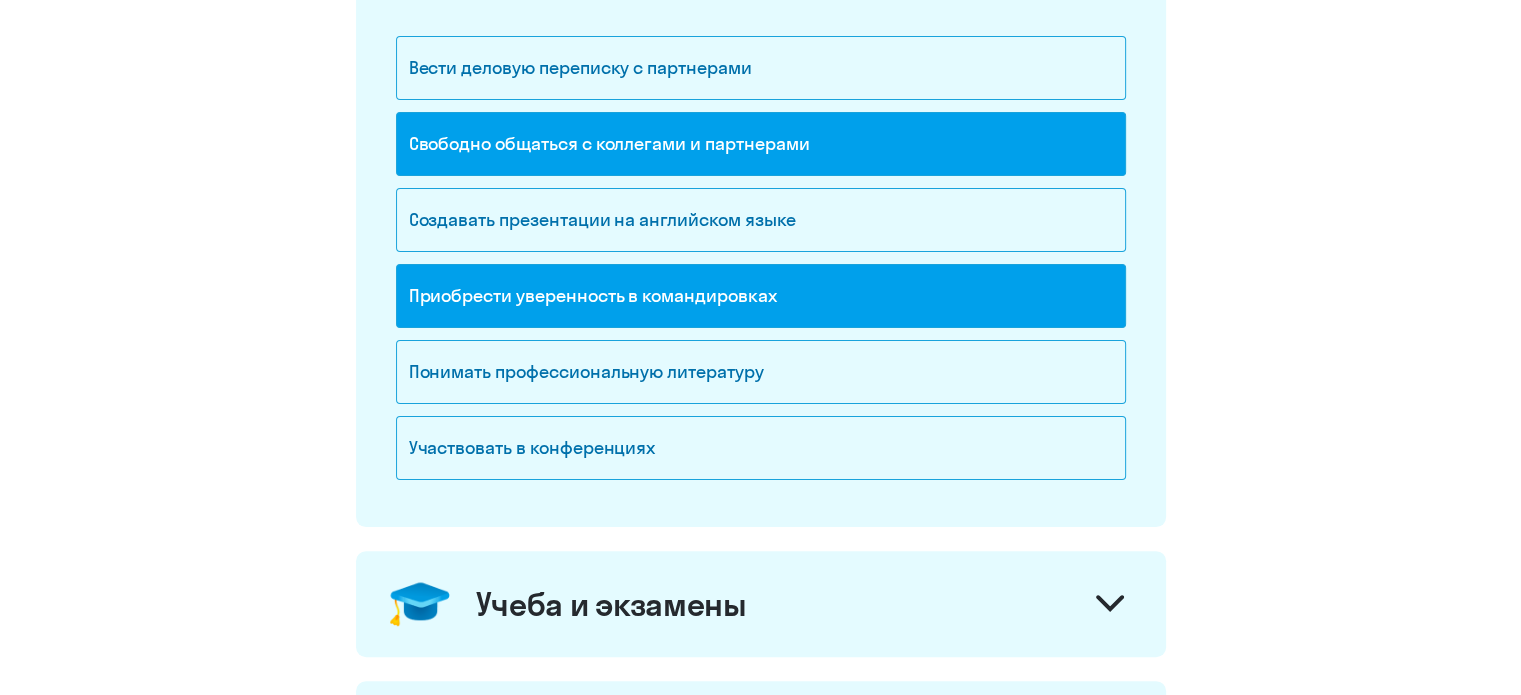 click on "Приобрести уверенность в командировках" 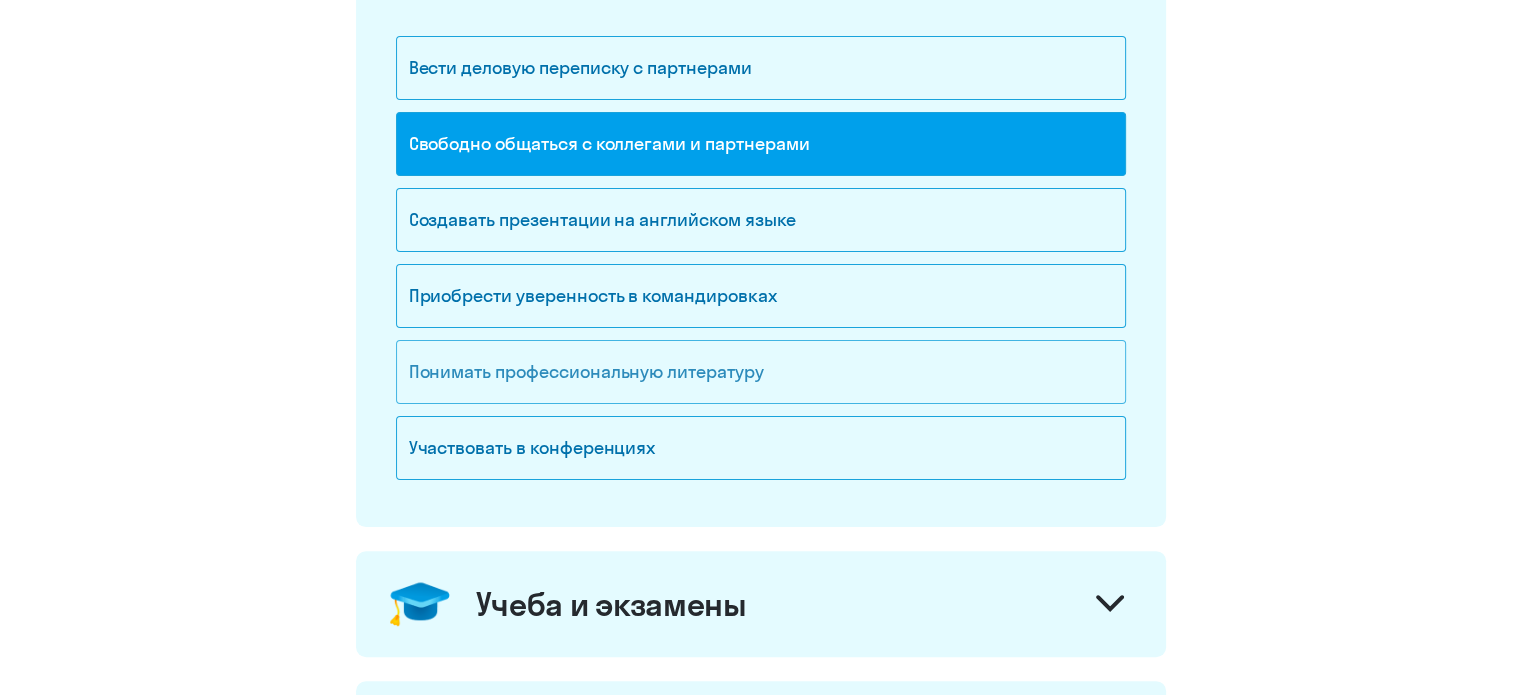 click on "Понимать профессиональную литературу" 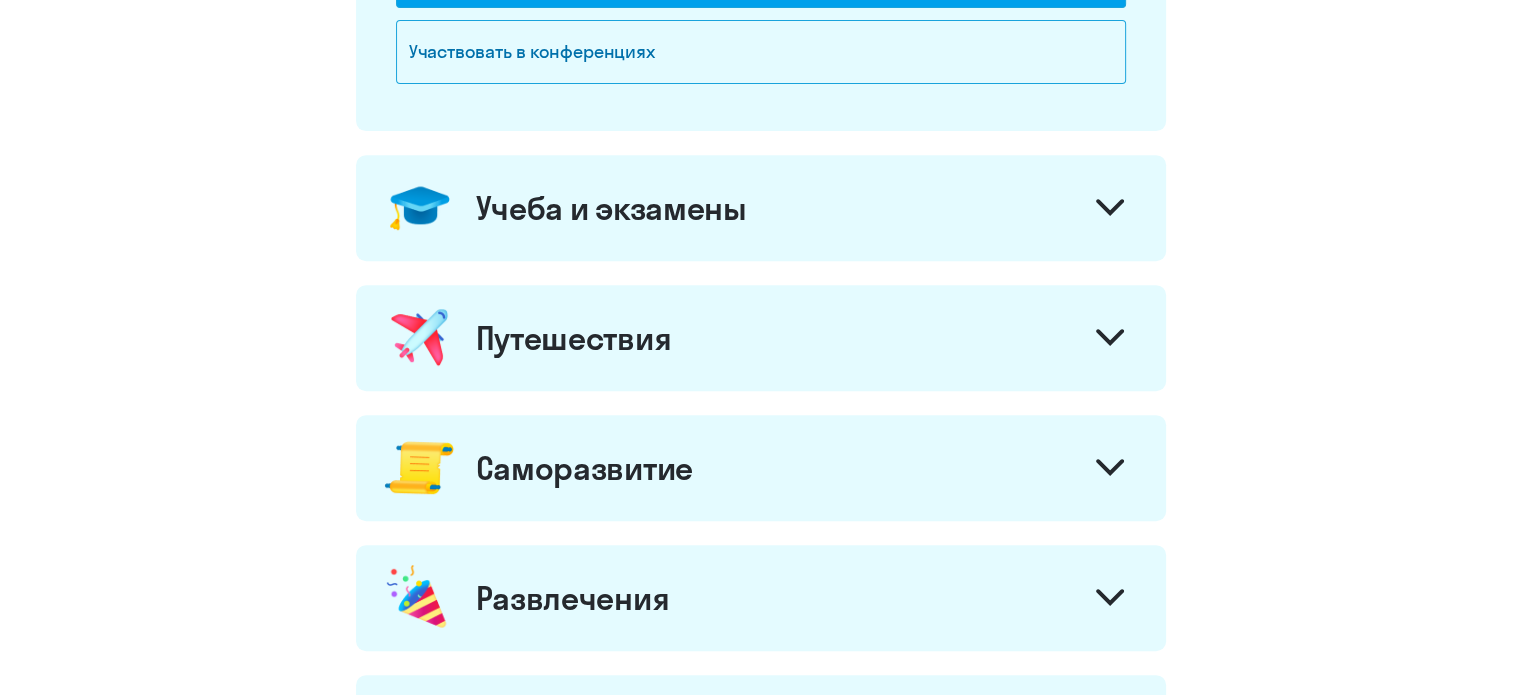 scroll, scrollTop: 800, scrollLeft: 0, axis: vertical 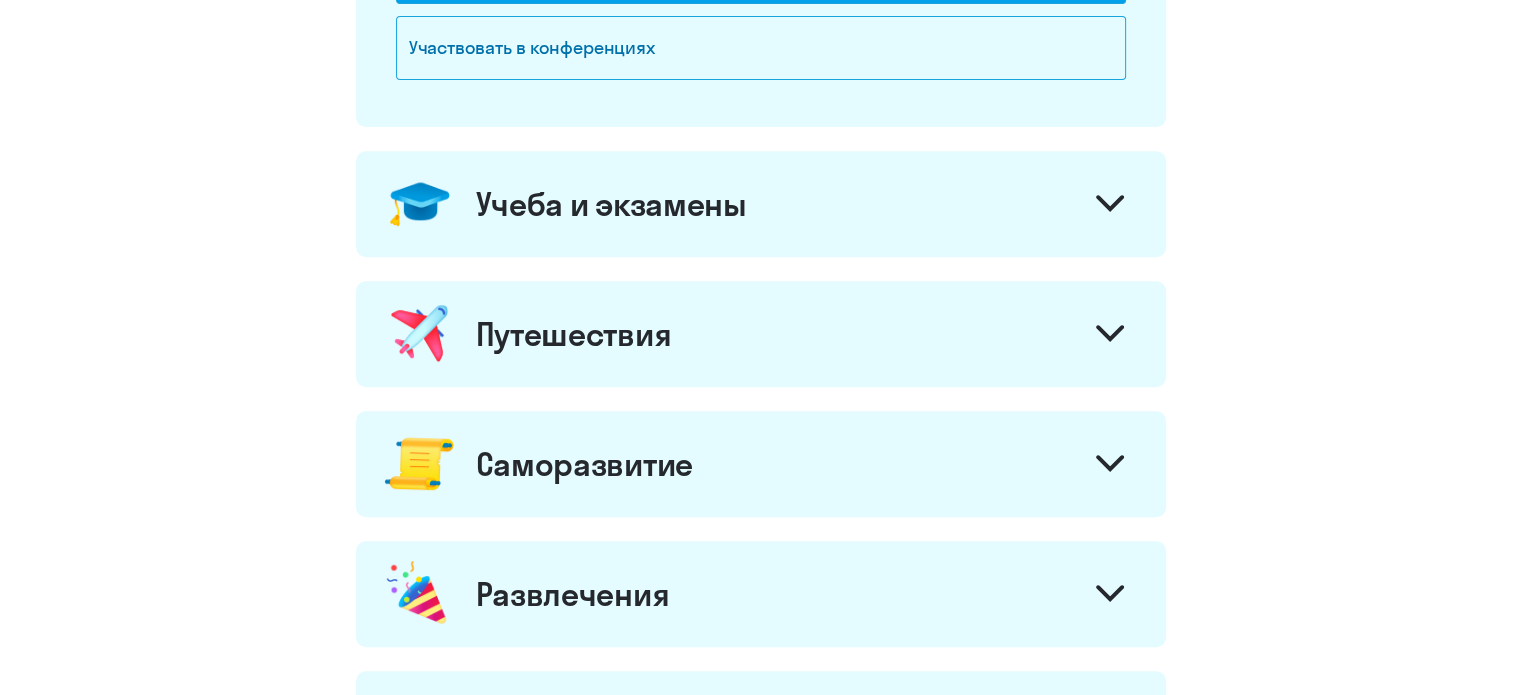 click on "Путешествия" 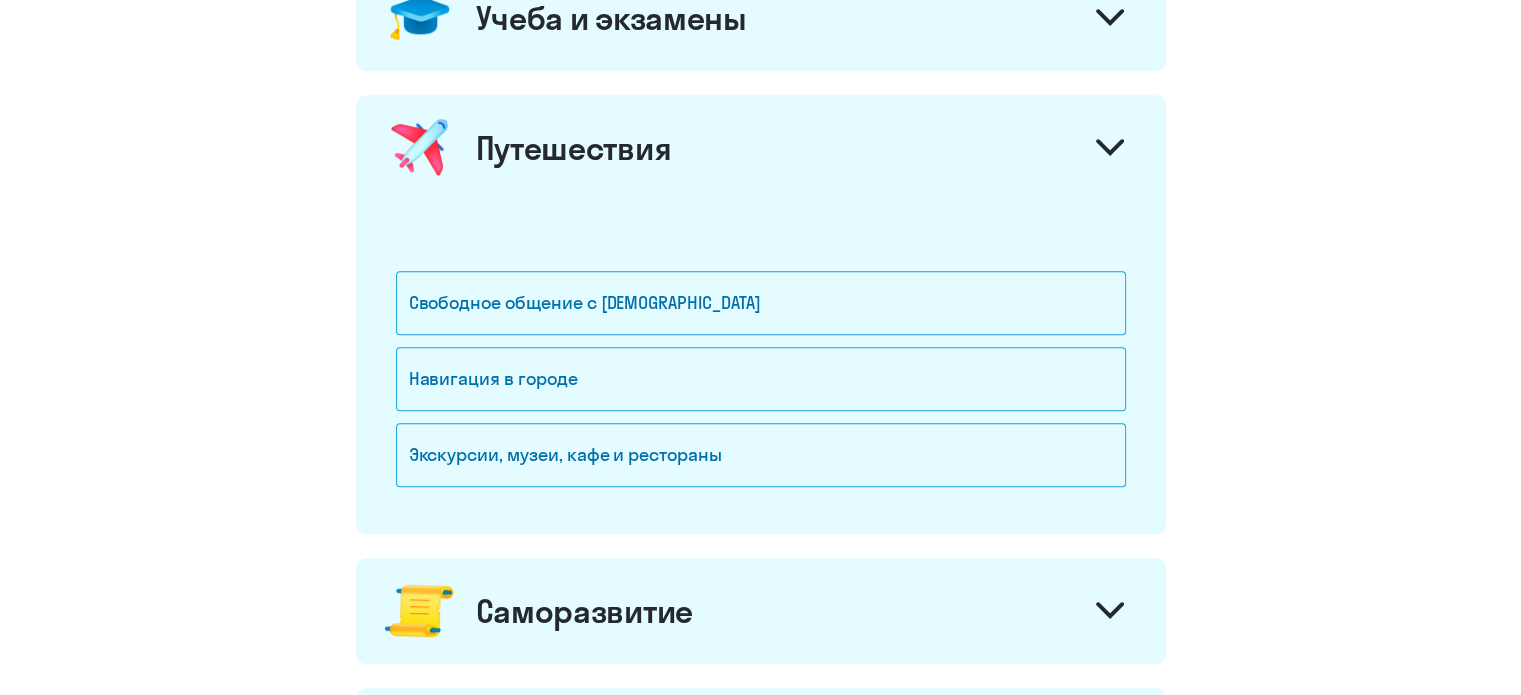 scroll, scrollTop: 1000, scrollLeft: 0, axis: vertical 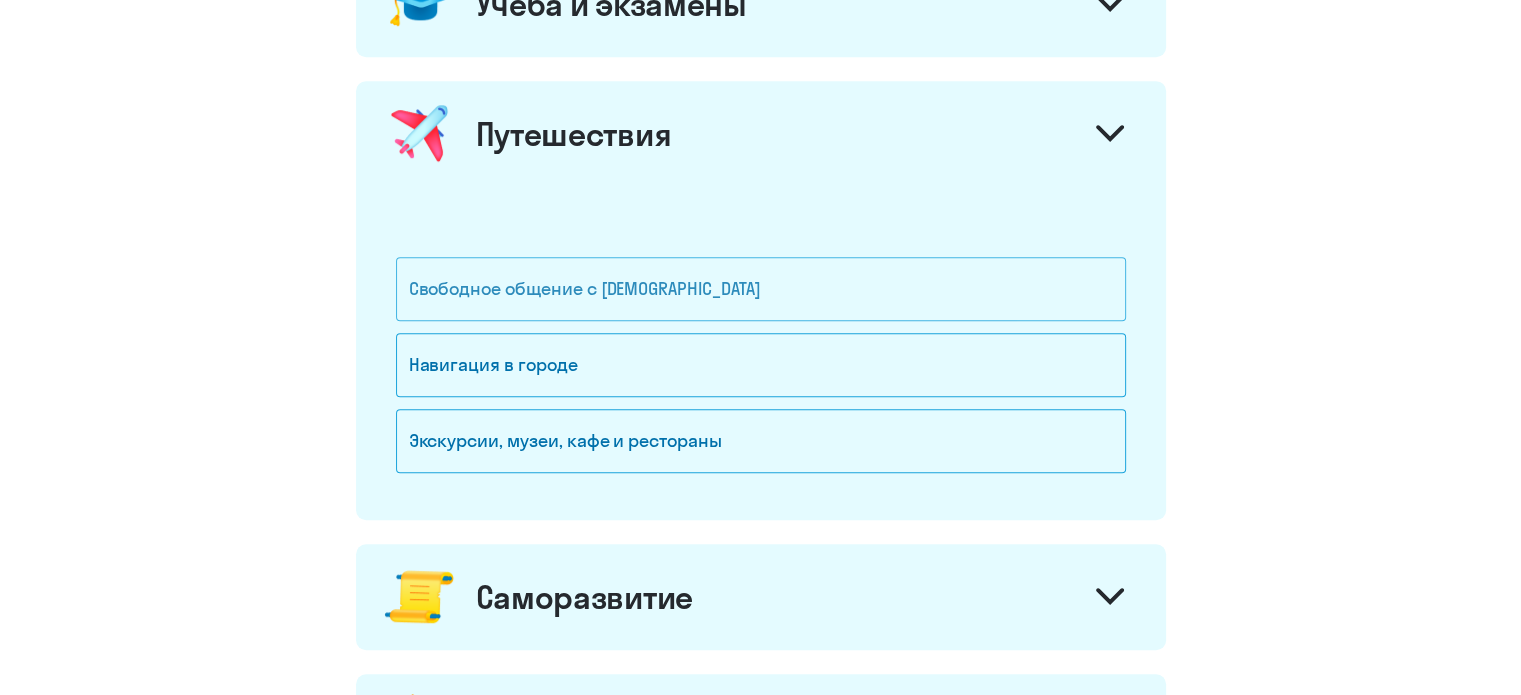 click on "Свободное общение с [DEMOGRAPHIC_DATA]" 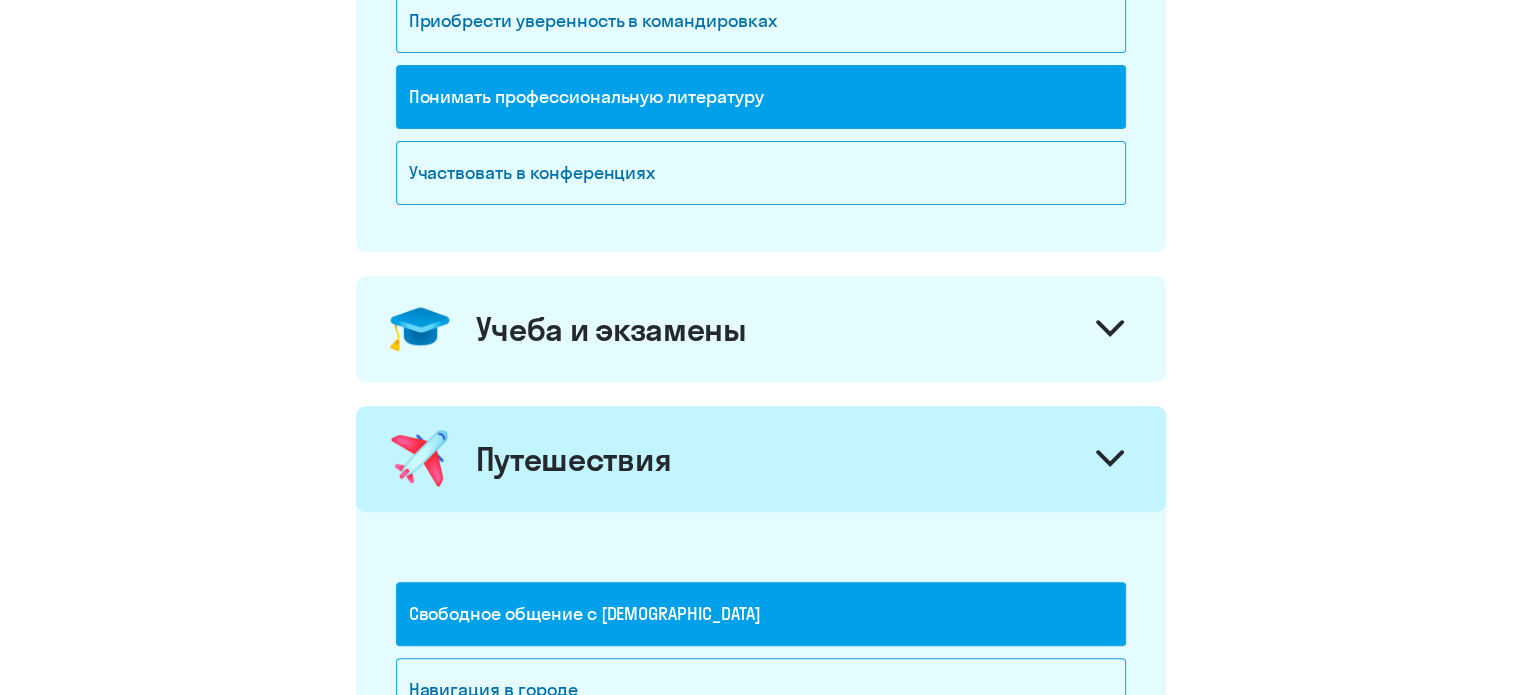 scroll, scrollTop: 700, scrollLeft: 0, axis: vertical 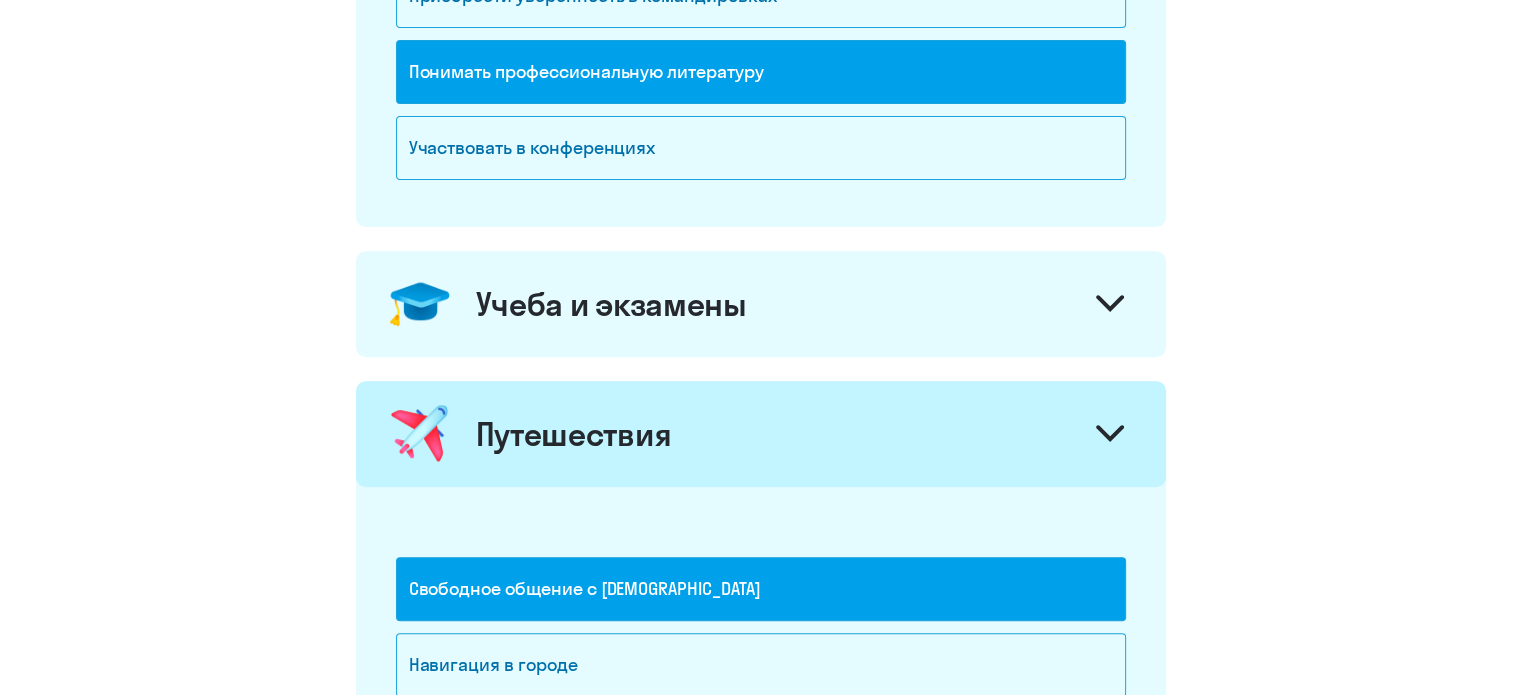 click on "Путешествия" 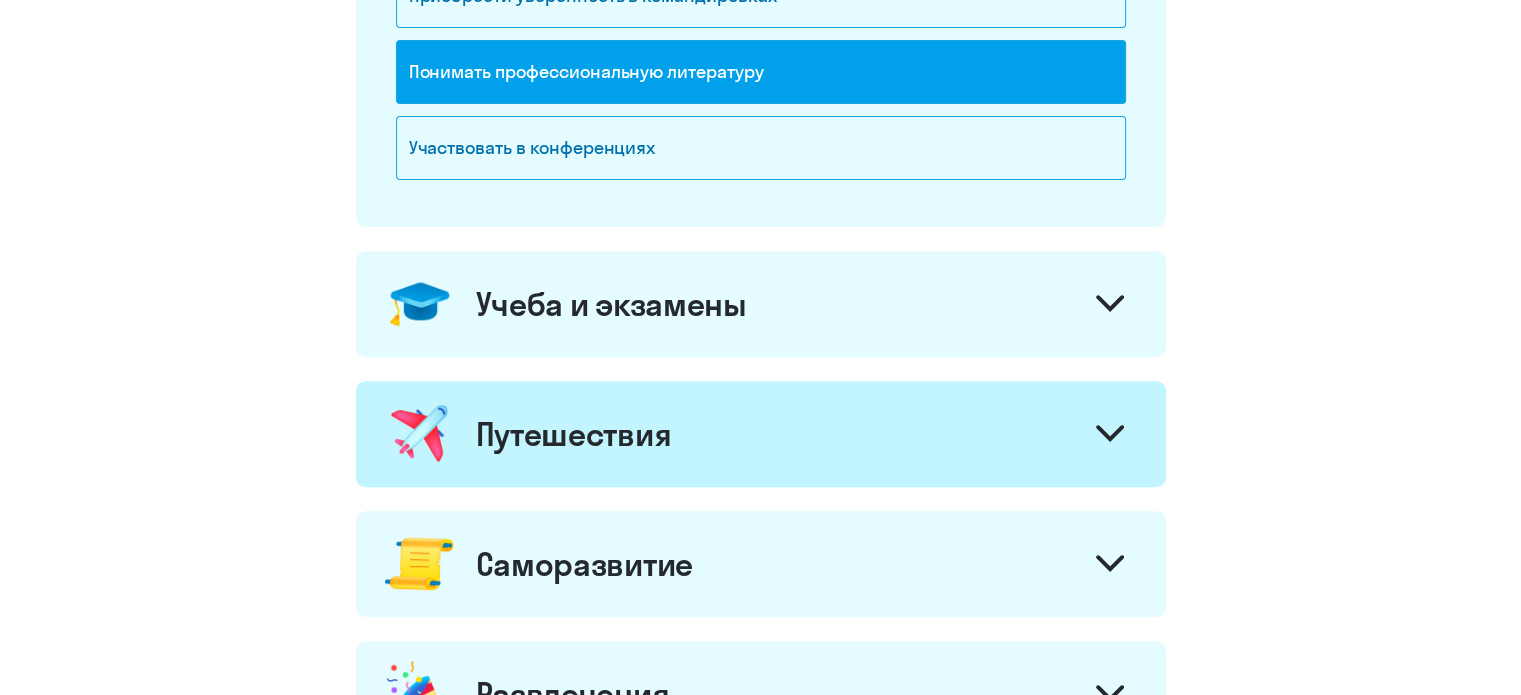 click on "Учеба и экзамены" 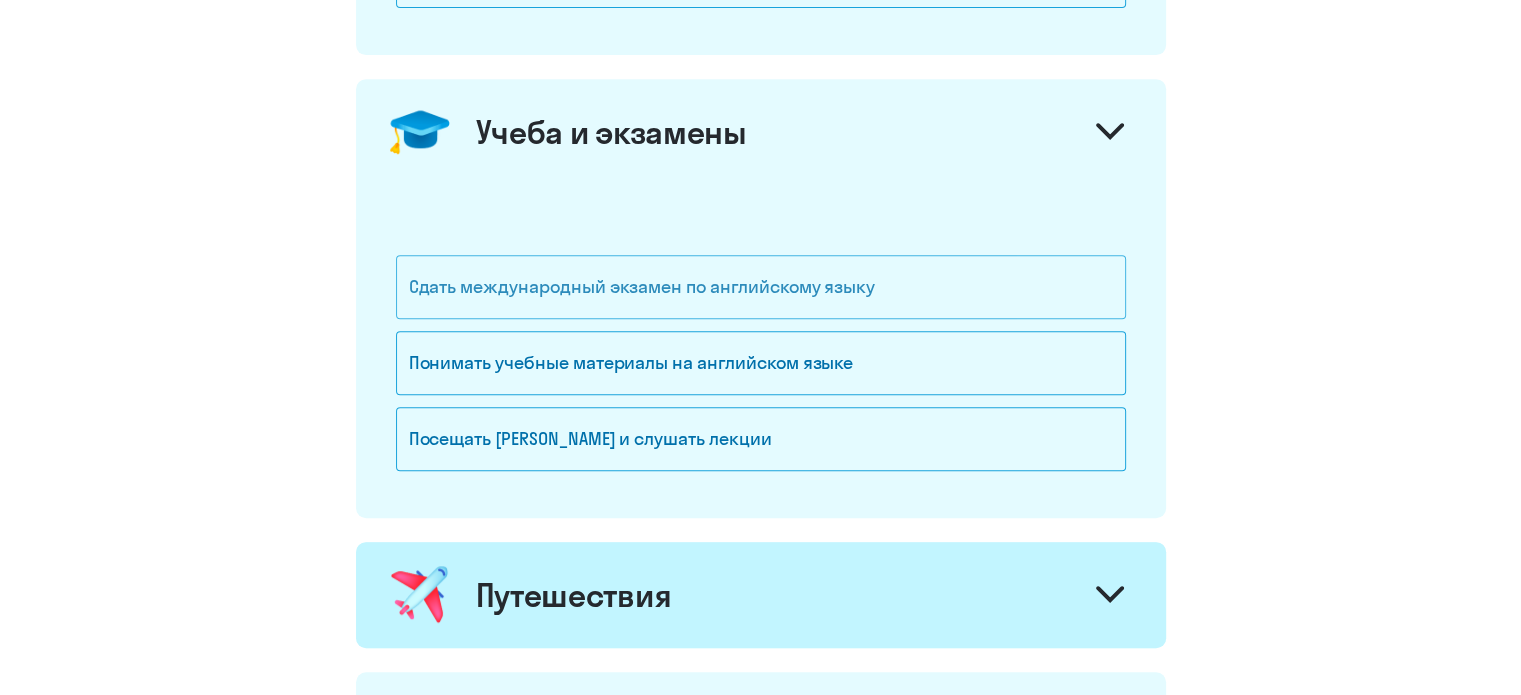 scroll, scrollTop: 900, scrollLeft: 0, axis: vertical 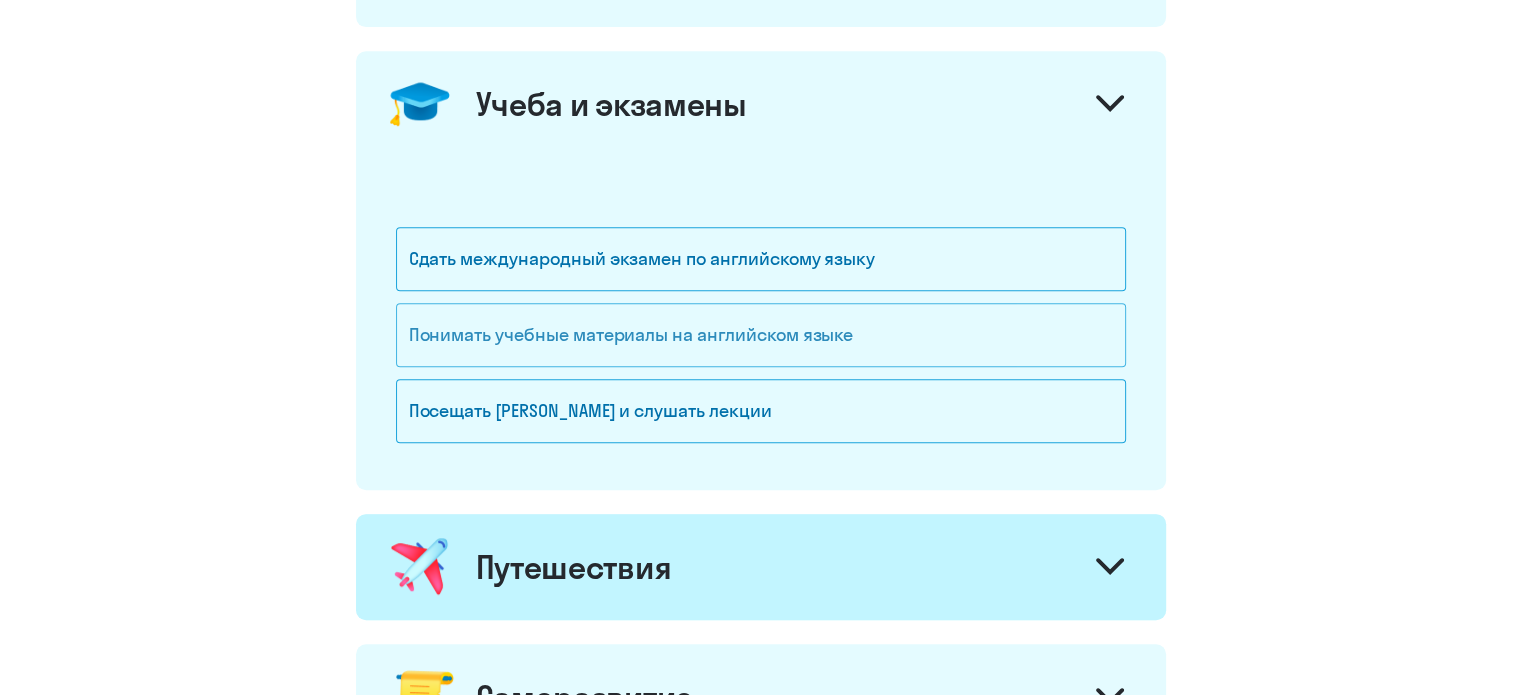 click on "Понимать учебные материалы на английском языке" 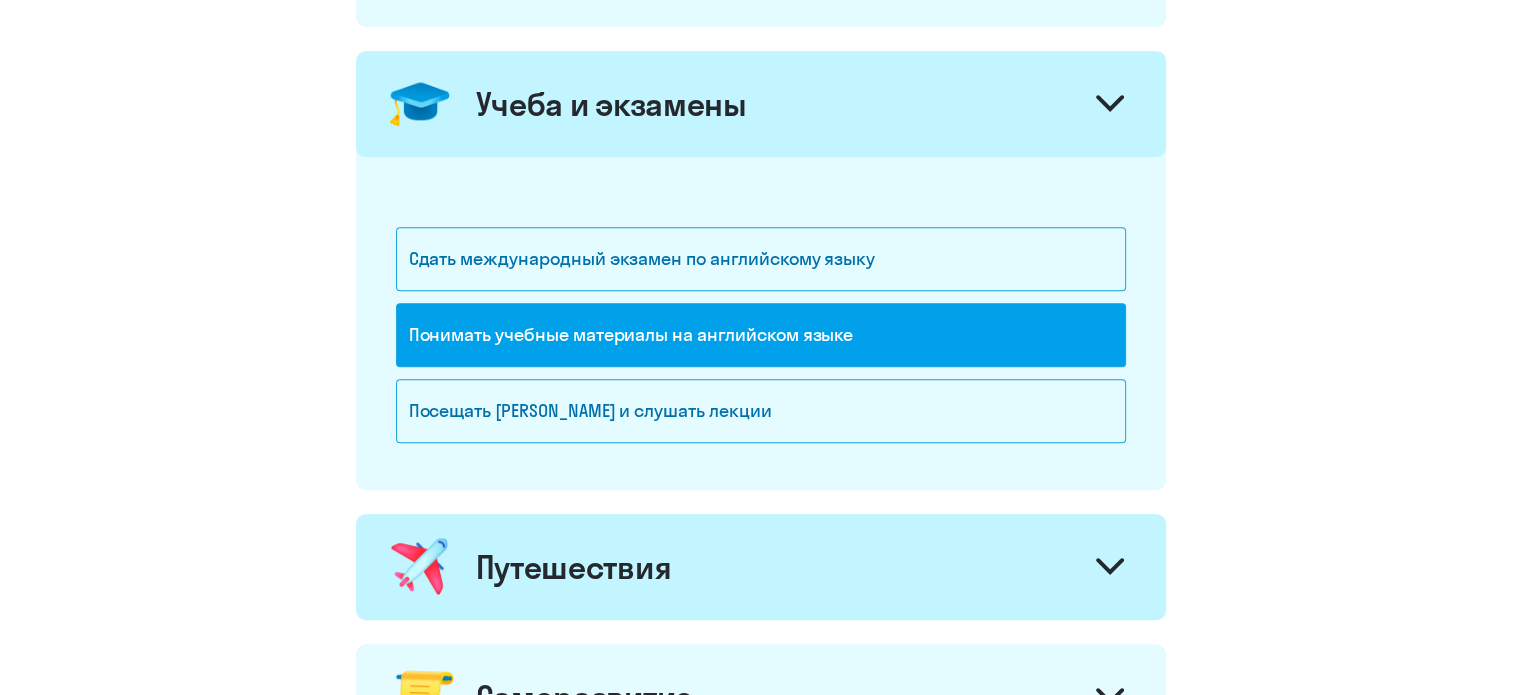 click on "Учеба и экзамены" 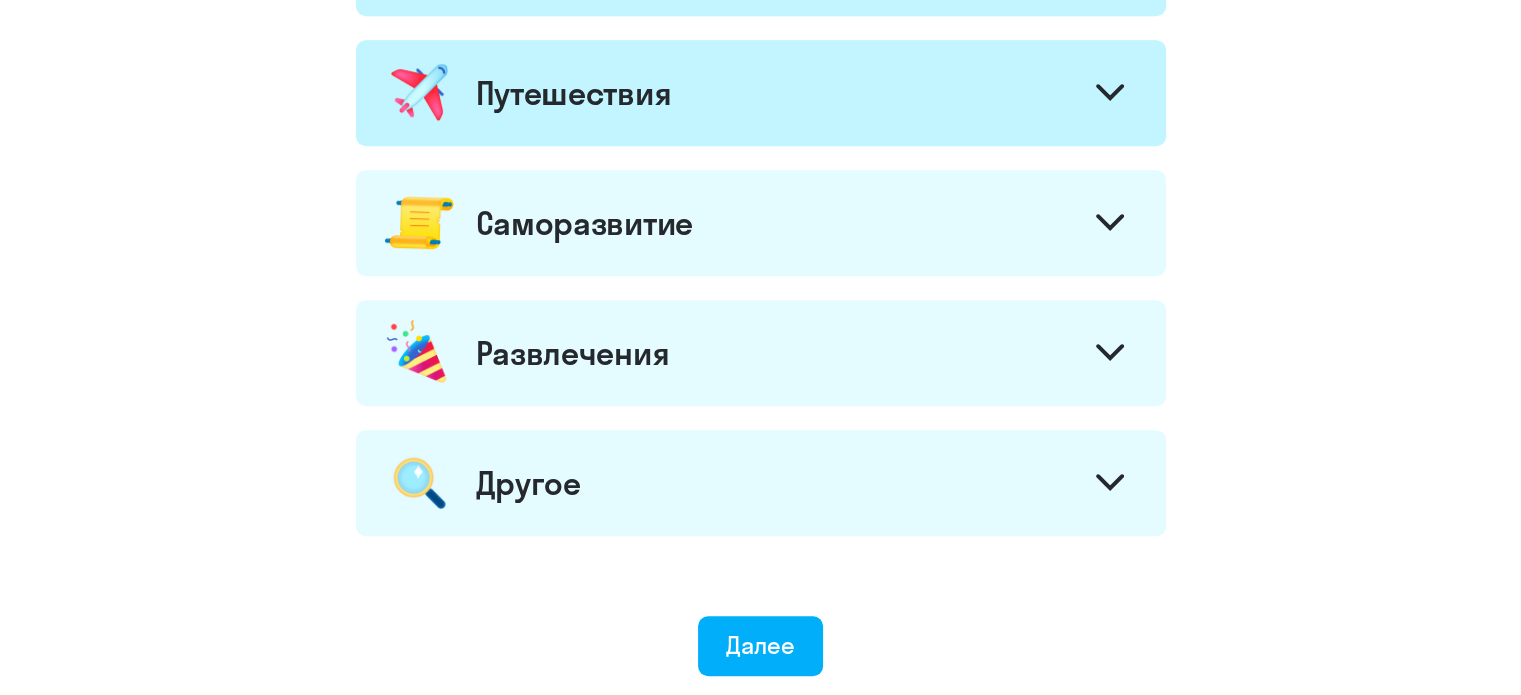 scroll, scrollTop: 1100, scrollLeft: 0, axis: vertical 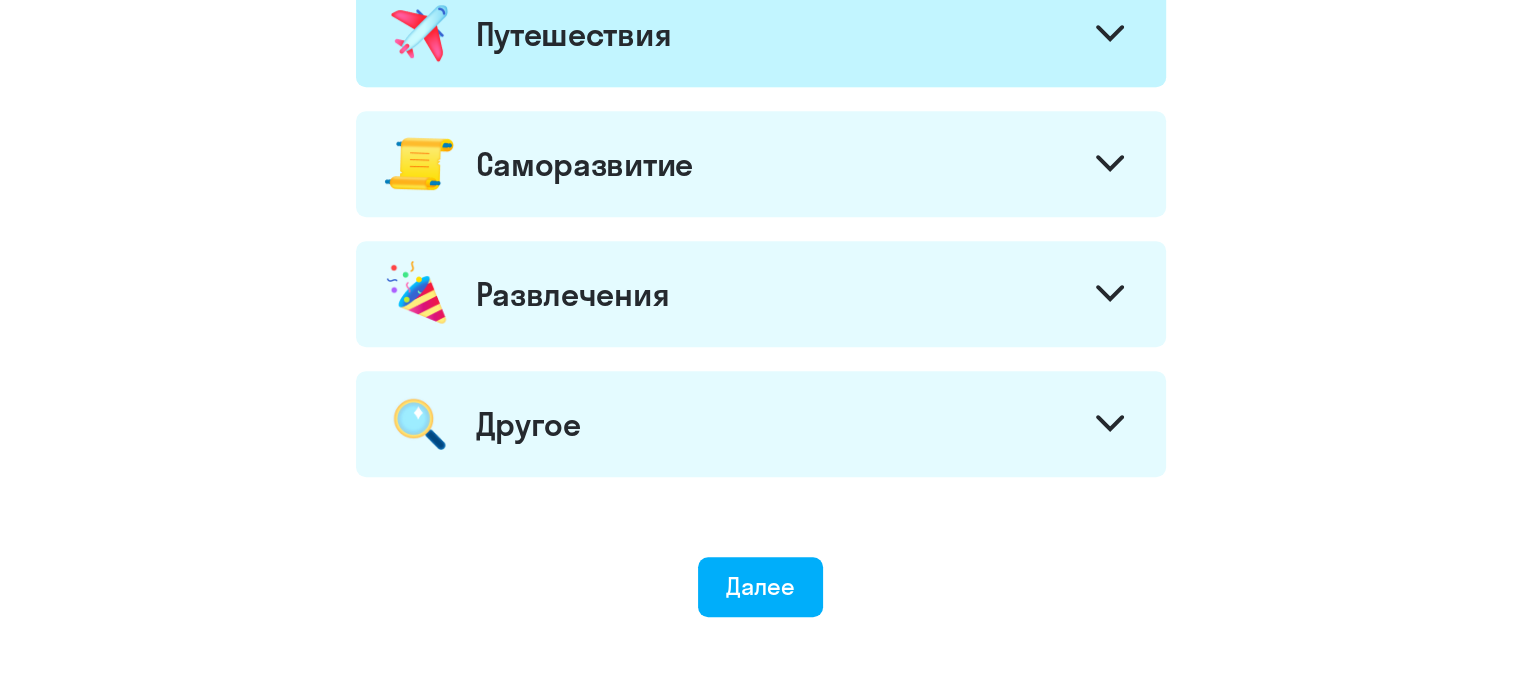 click on "Саморазвитие" 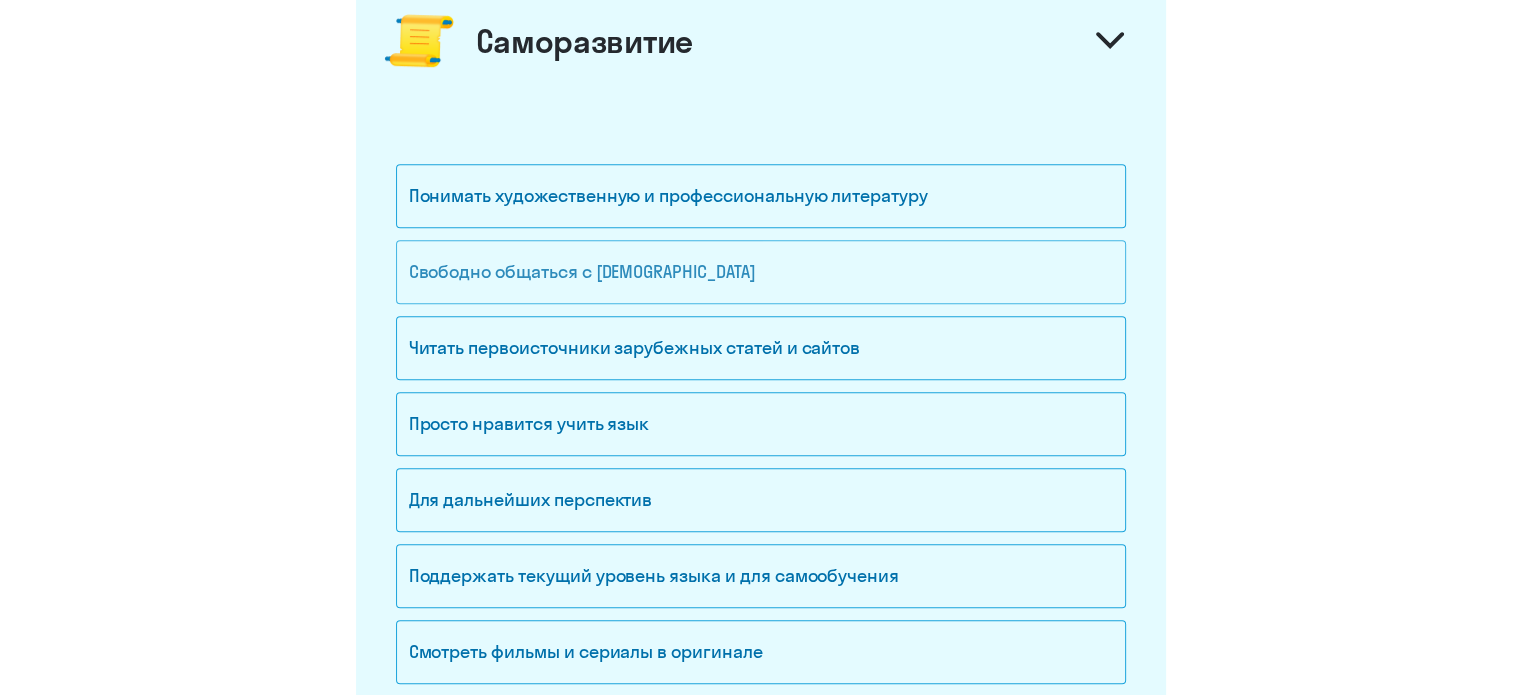 scroll, scrollTop: 1300, scrollLeft: 0, axis: vertical 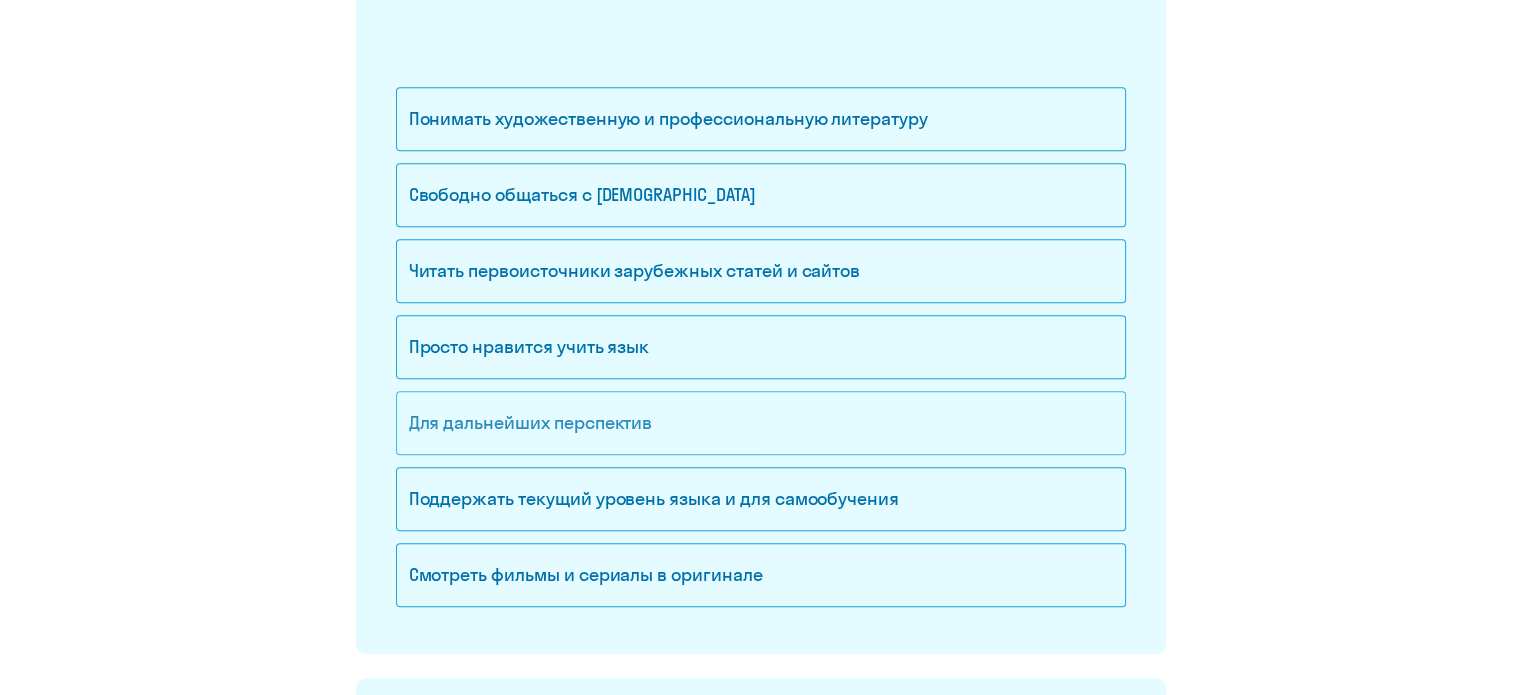 click on "Для дальнейших перспектив" 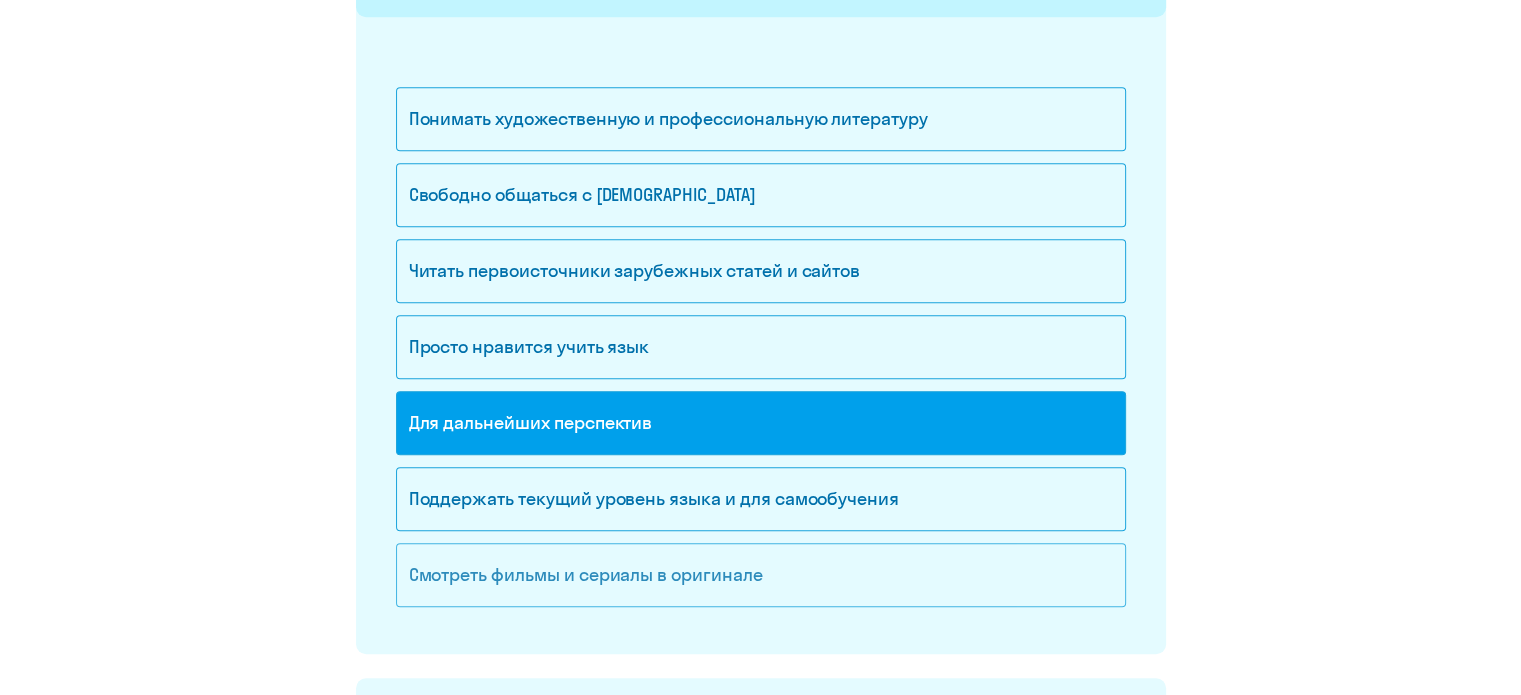 click on "Смотреть фильмы и сериалы в оригинале" 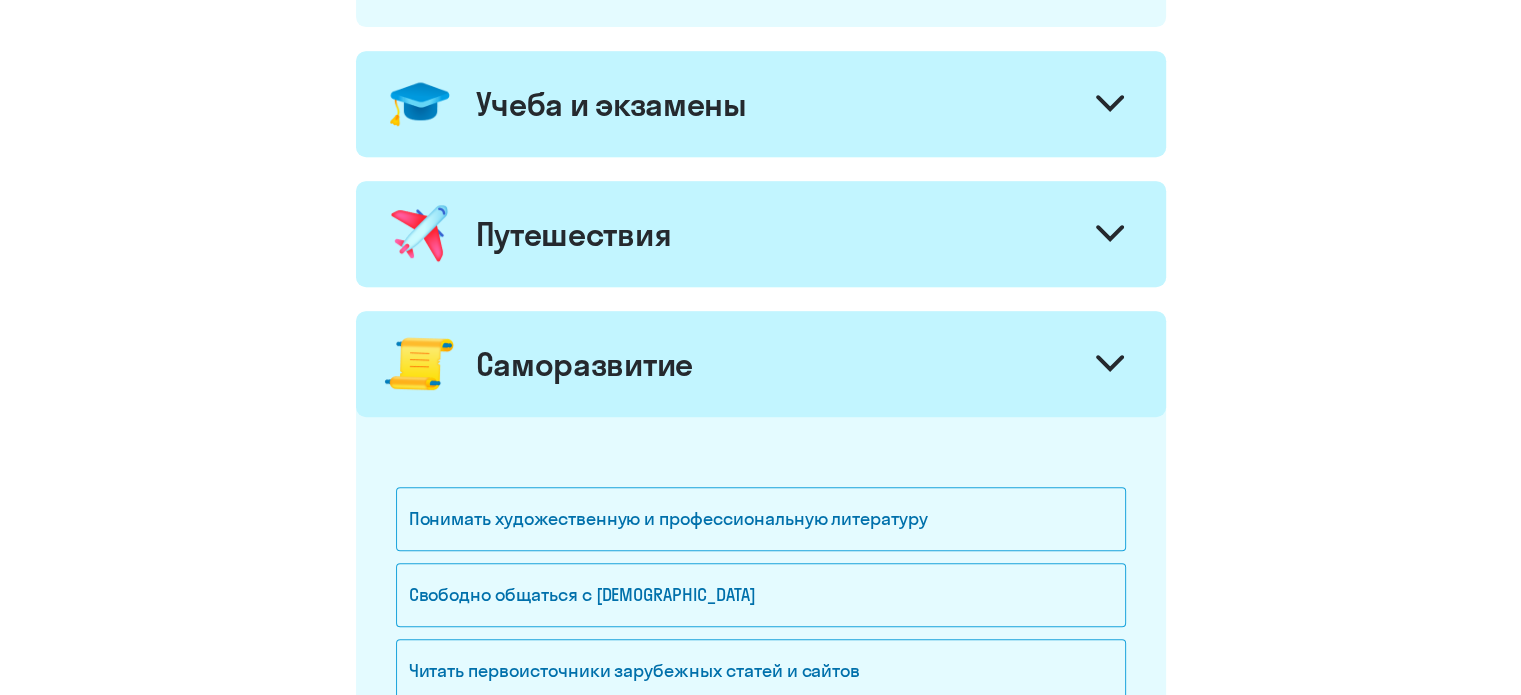 click on "Саморазвитие" 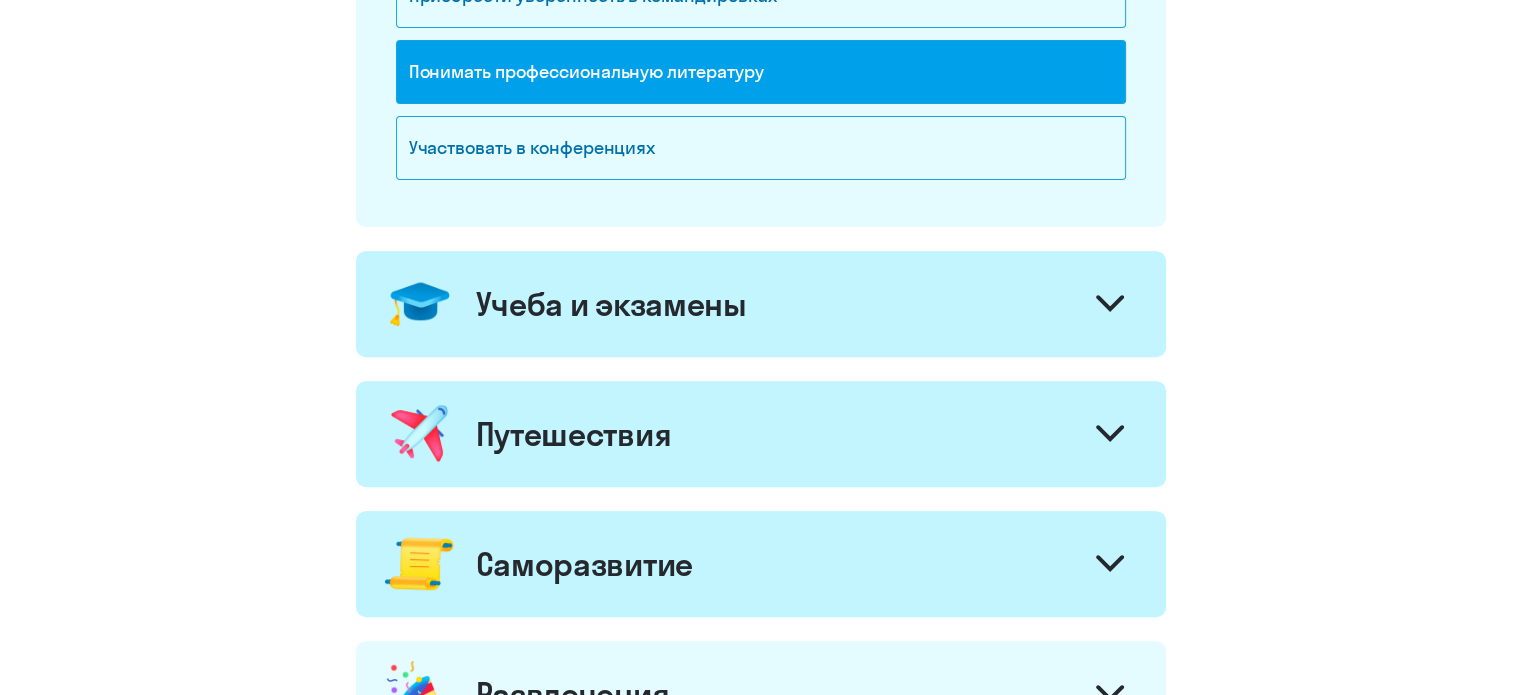 click on "Учеба и экзамены" 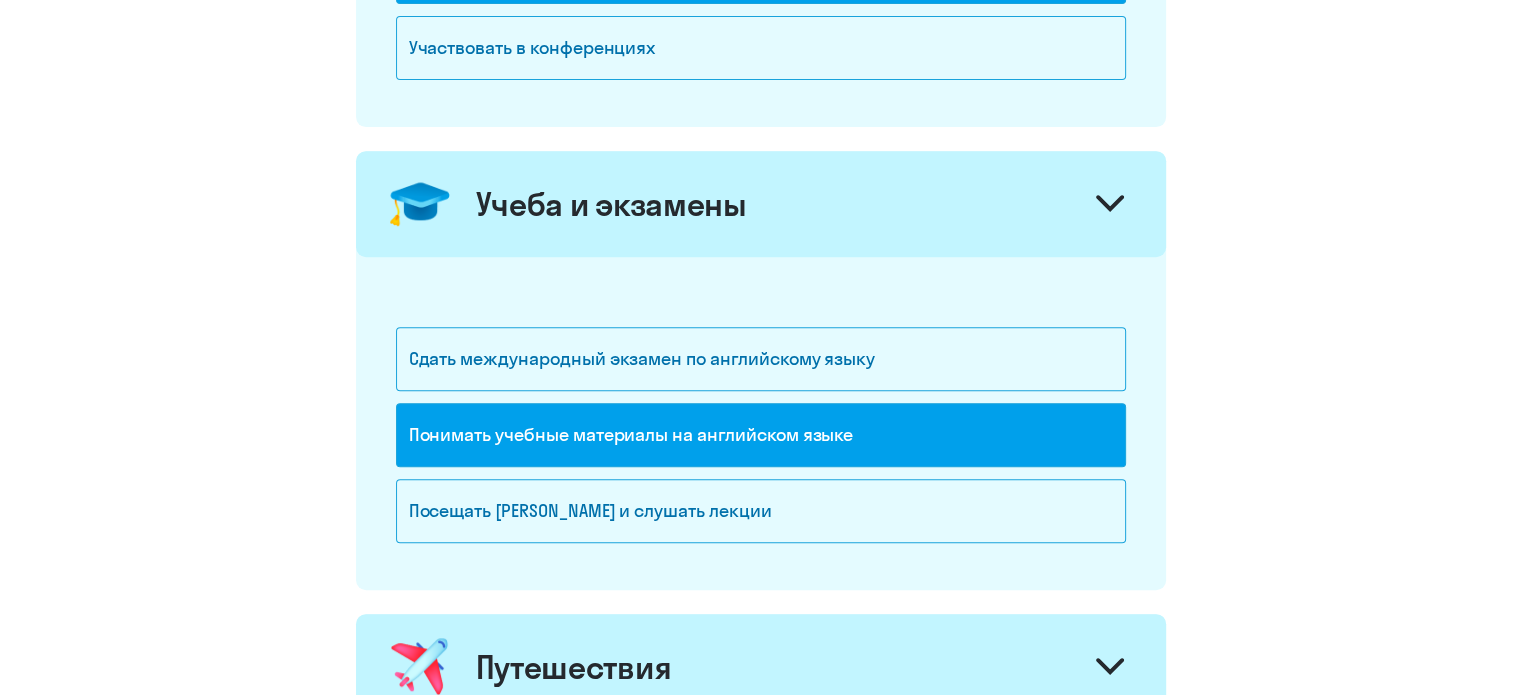 click on "Учеба и экзамены" 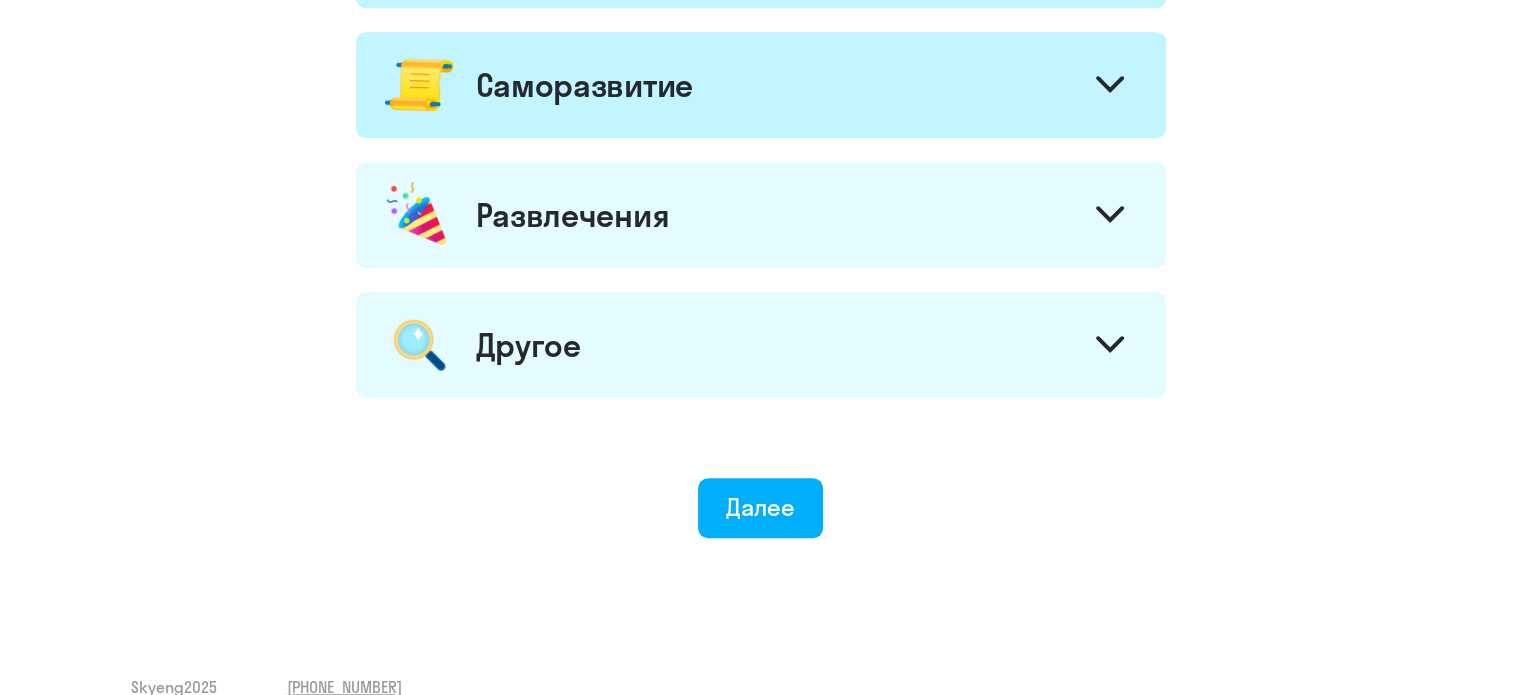 scroll, scrollTop: 1200, scrollLeft: 0, axis: vertical 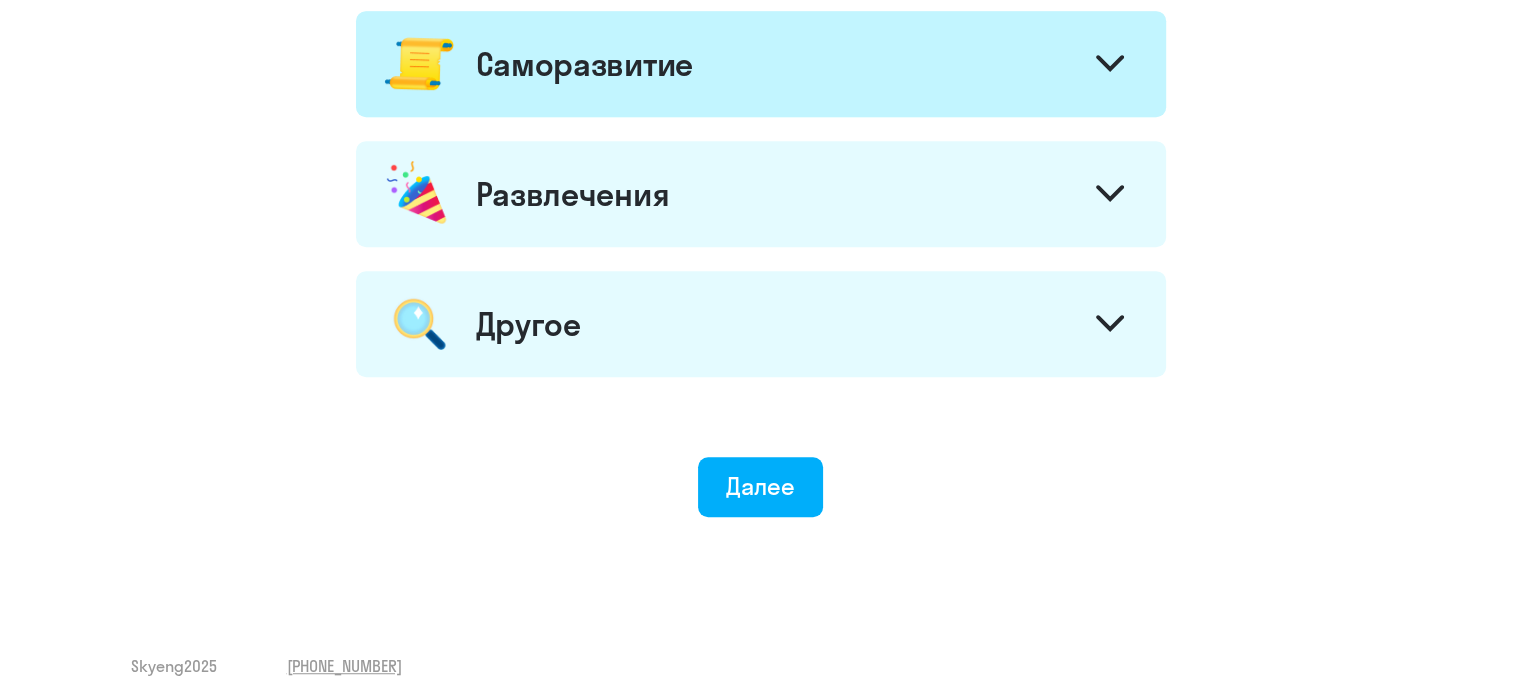 click on "Развлечения" 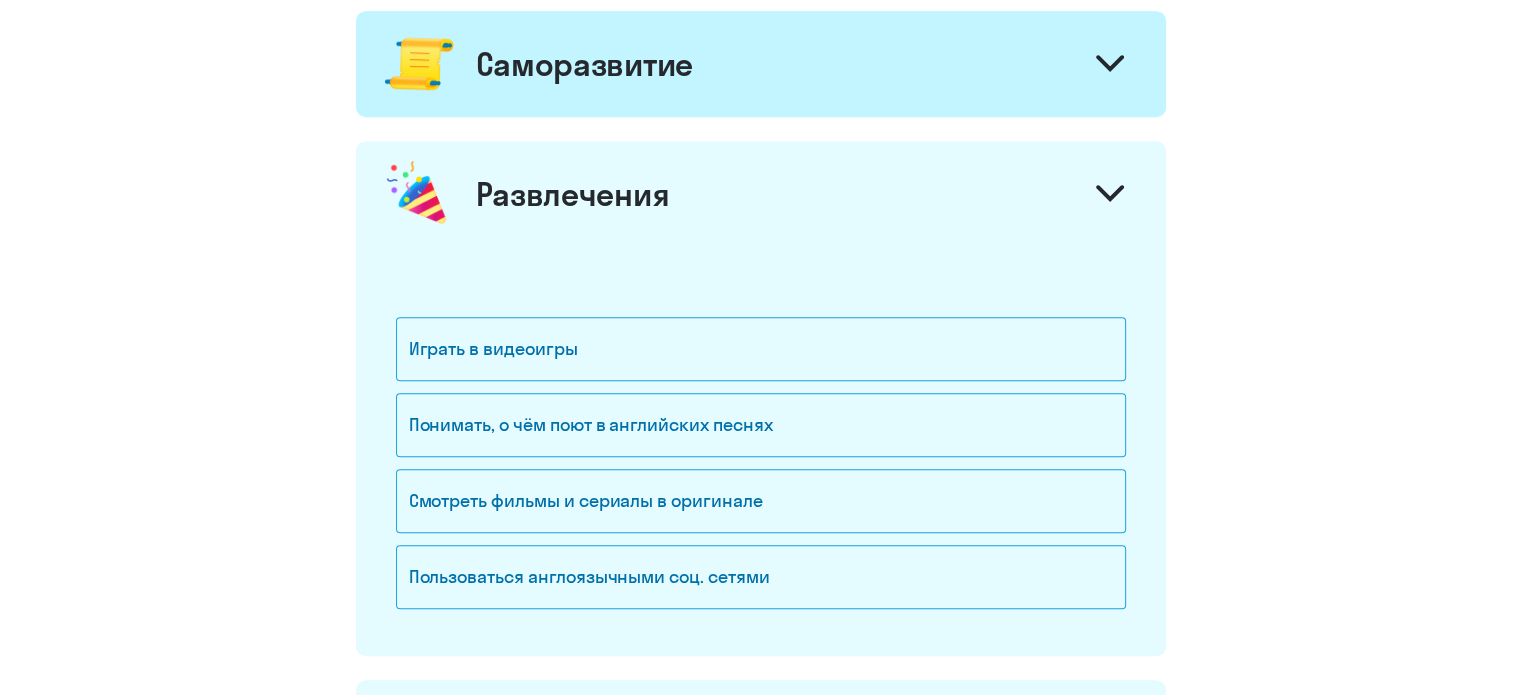 click on "Развлечения" 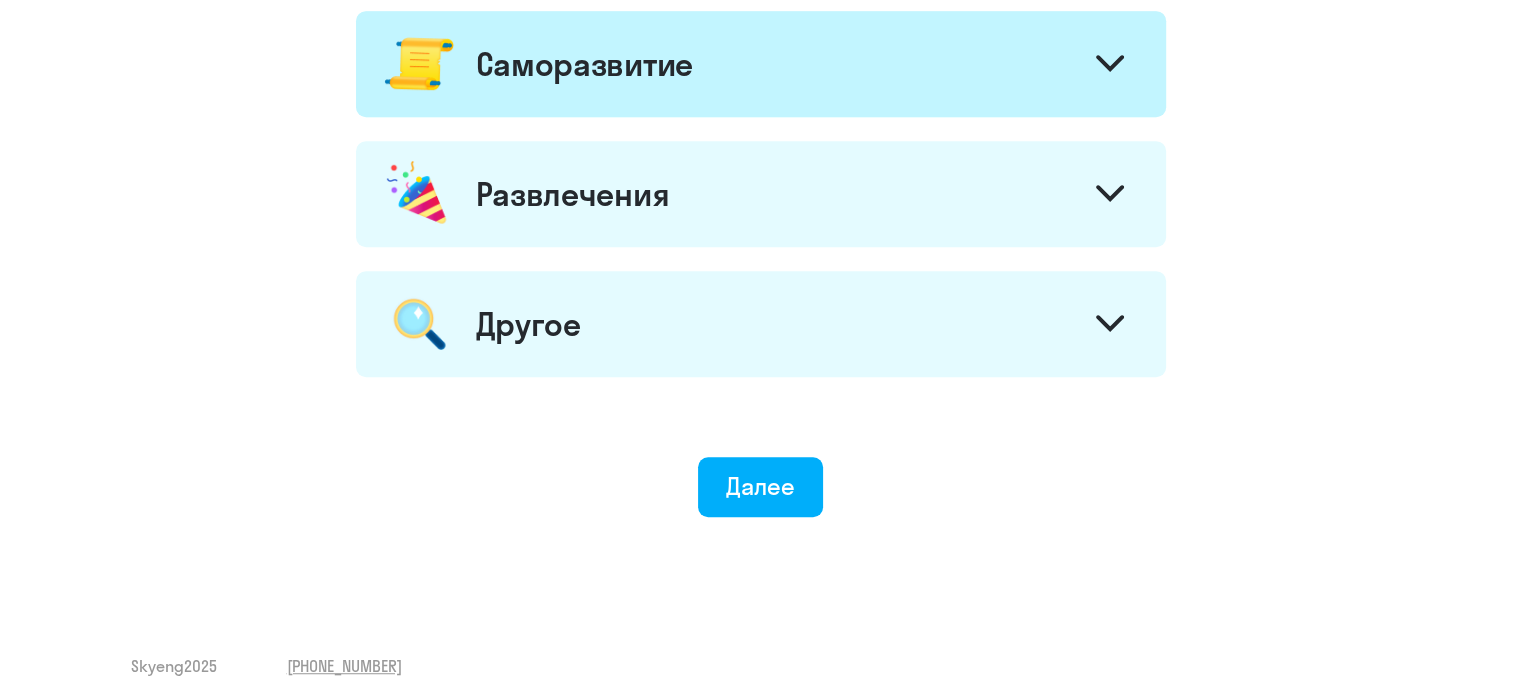 click on "Другое" 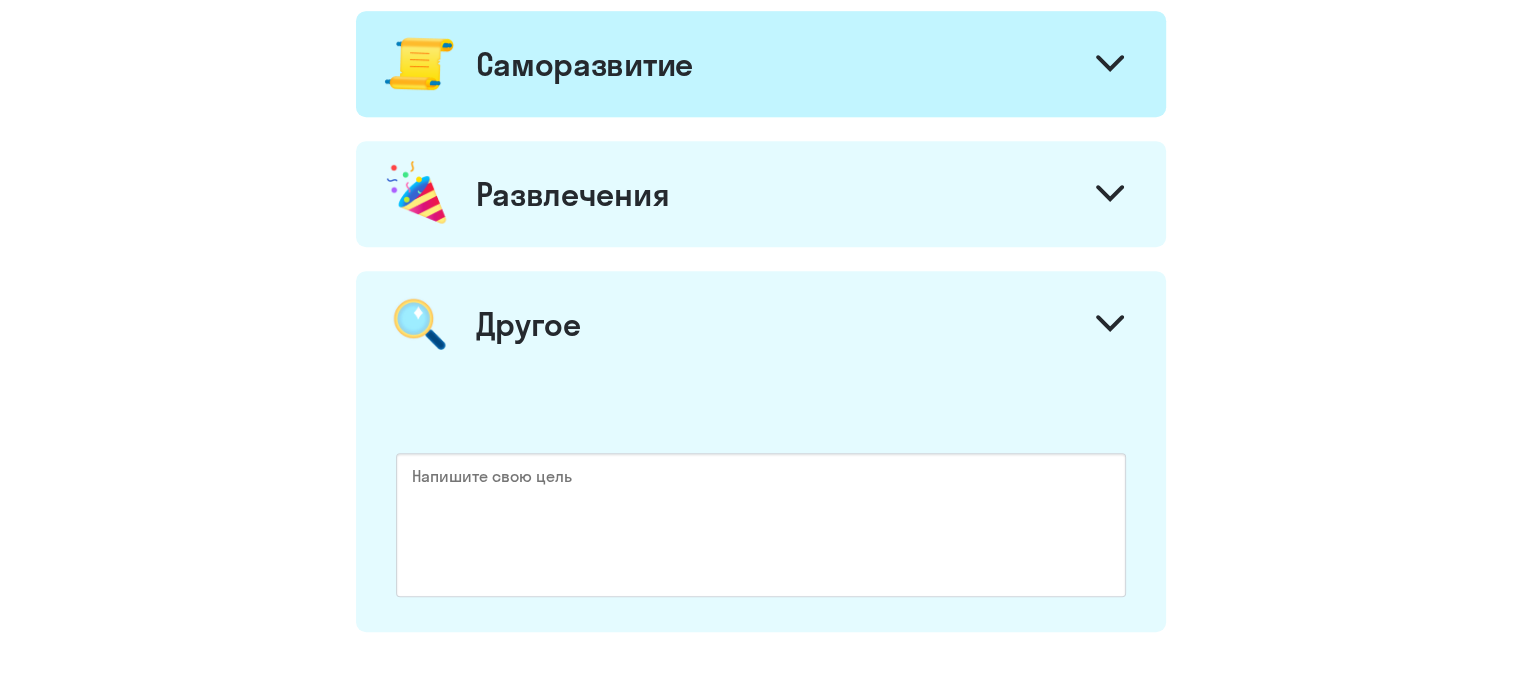 click on "Другое" 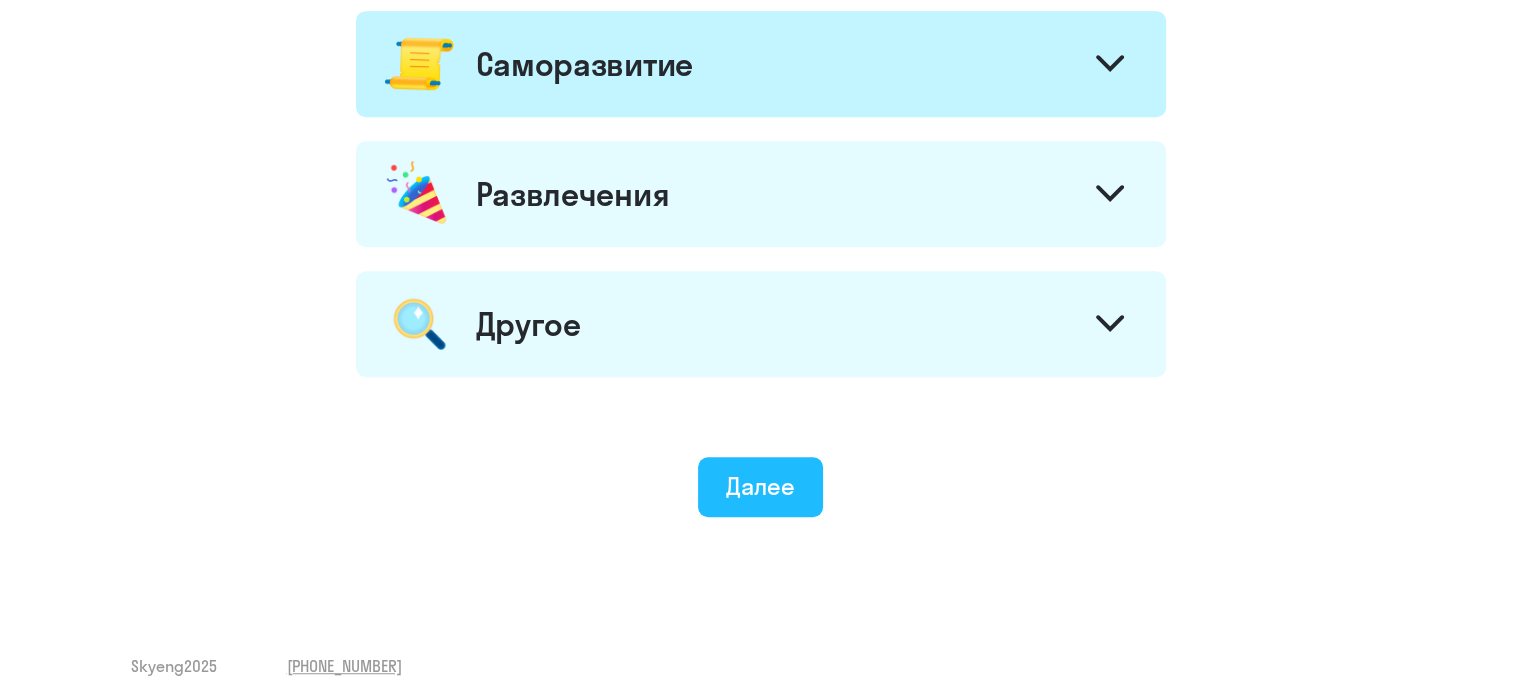 click on "Далее" 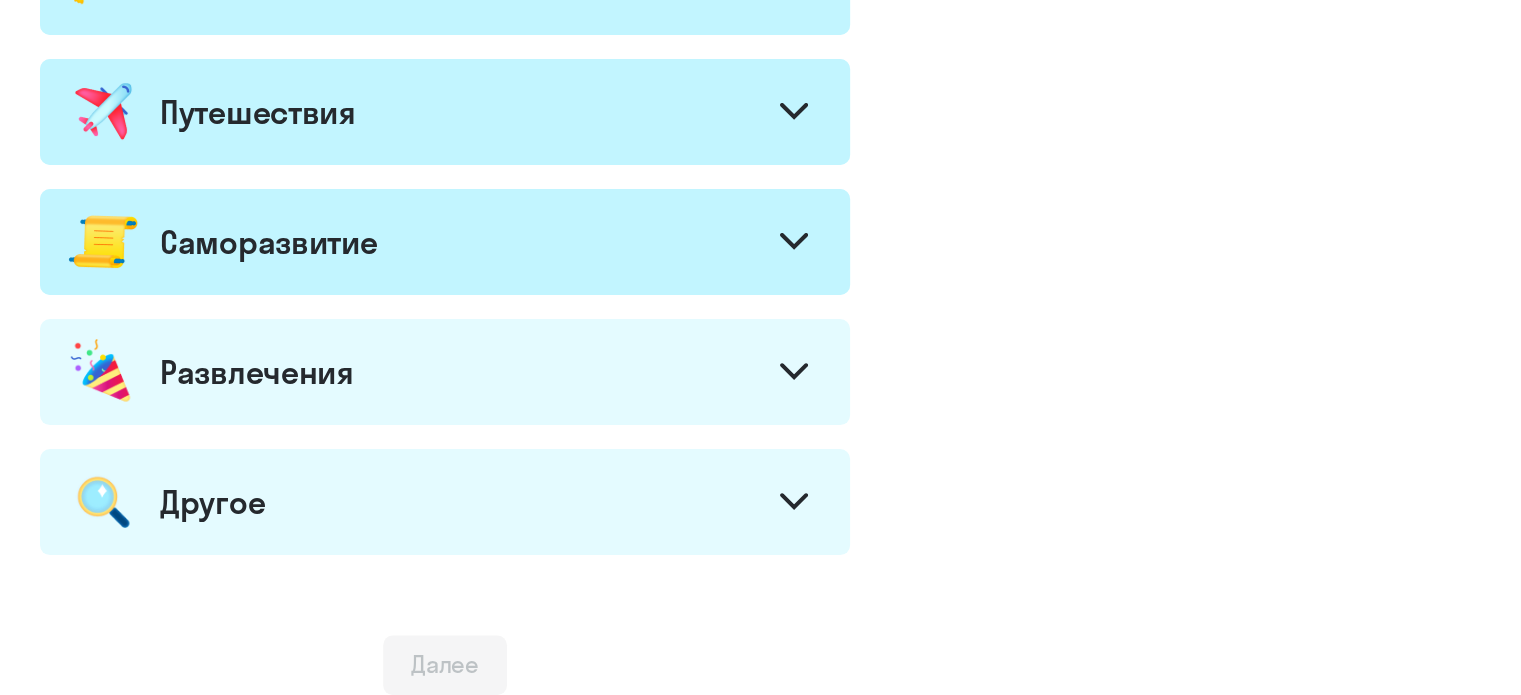scroll, scrollTop: 0, scrollLeft: 0, axis: both 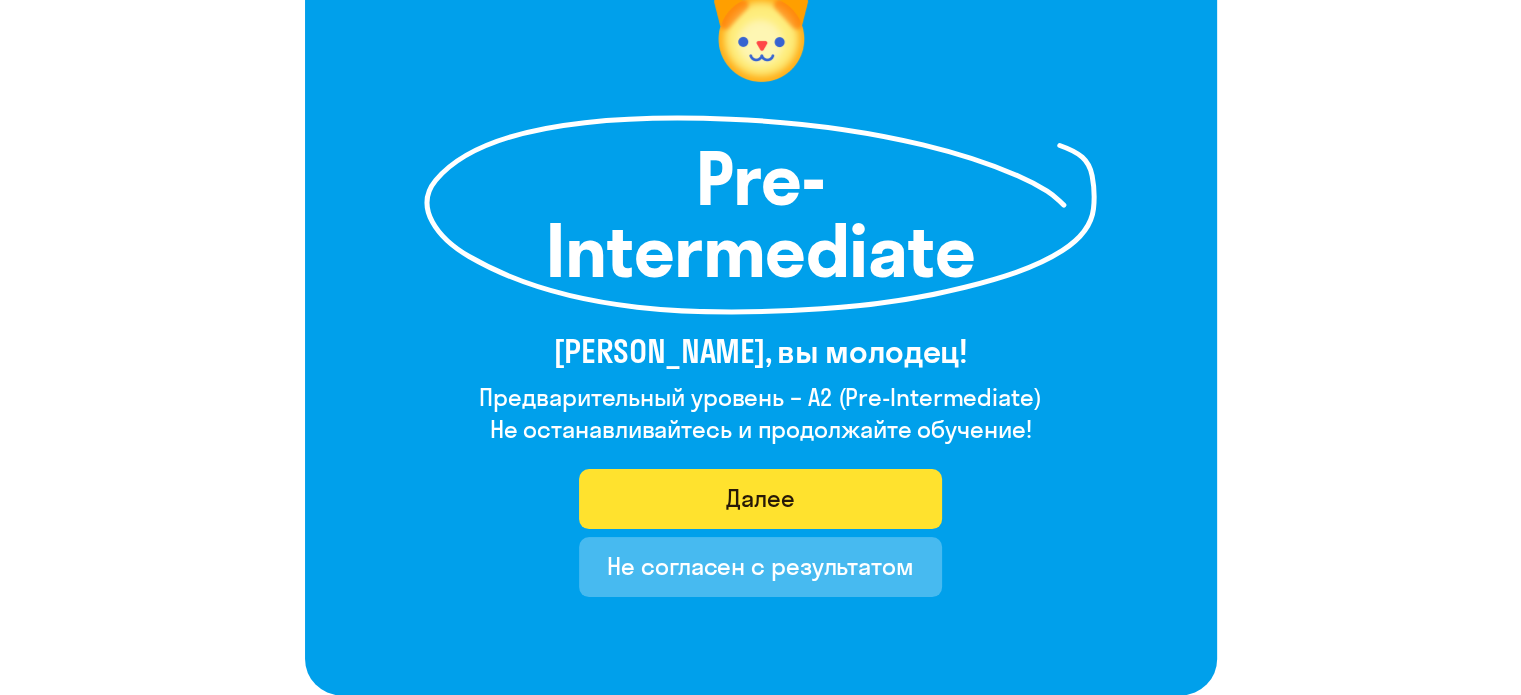 click on "Далее" 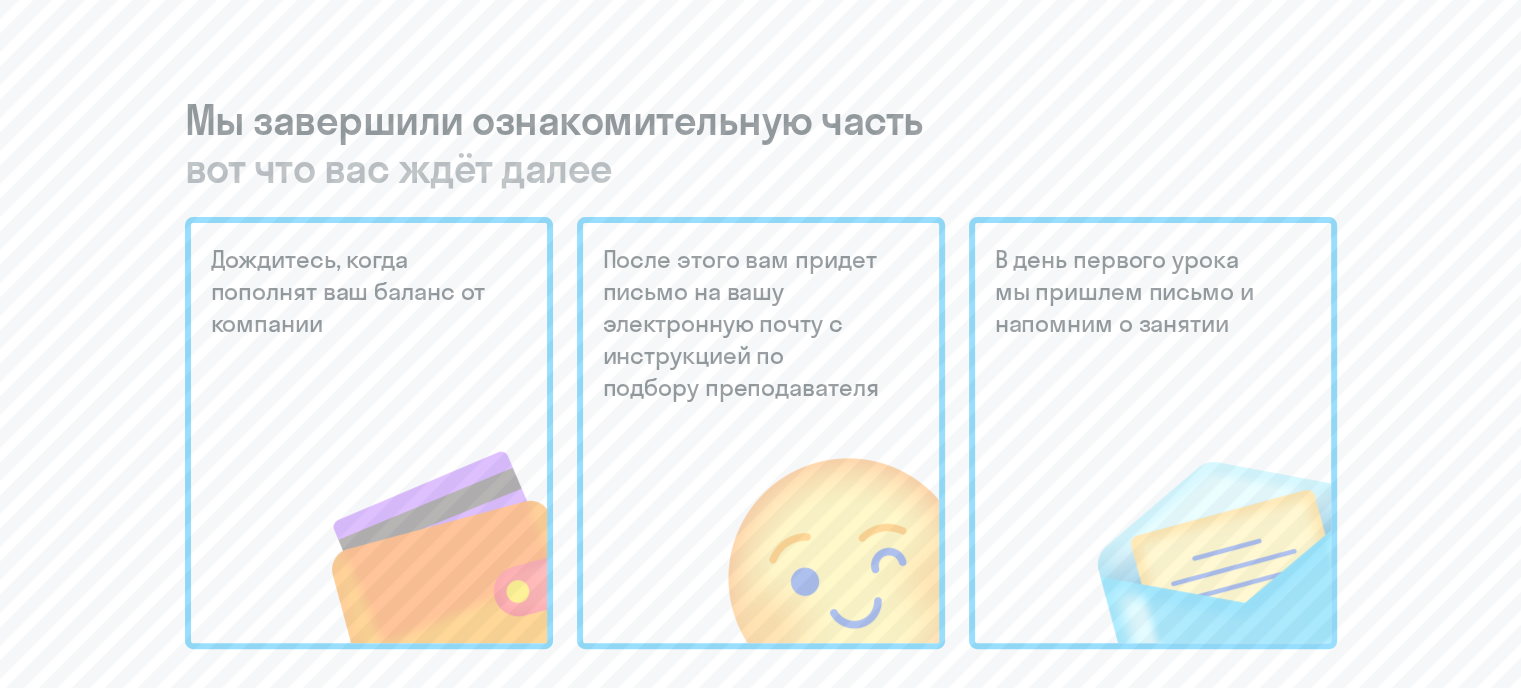 scroll, scrollTop: 500, scrollLeft: 0, axis: vertical 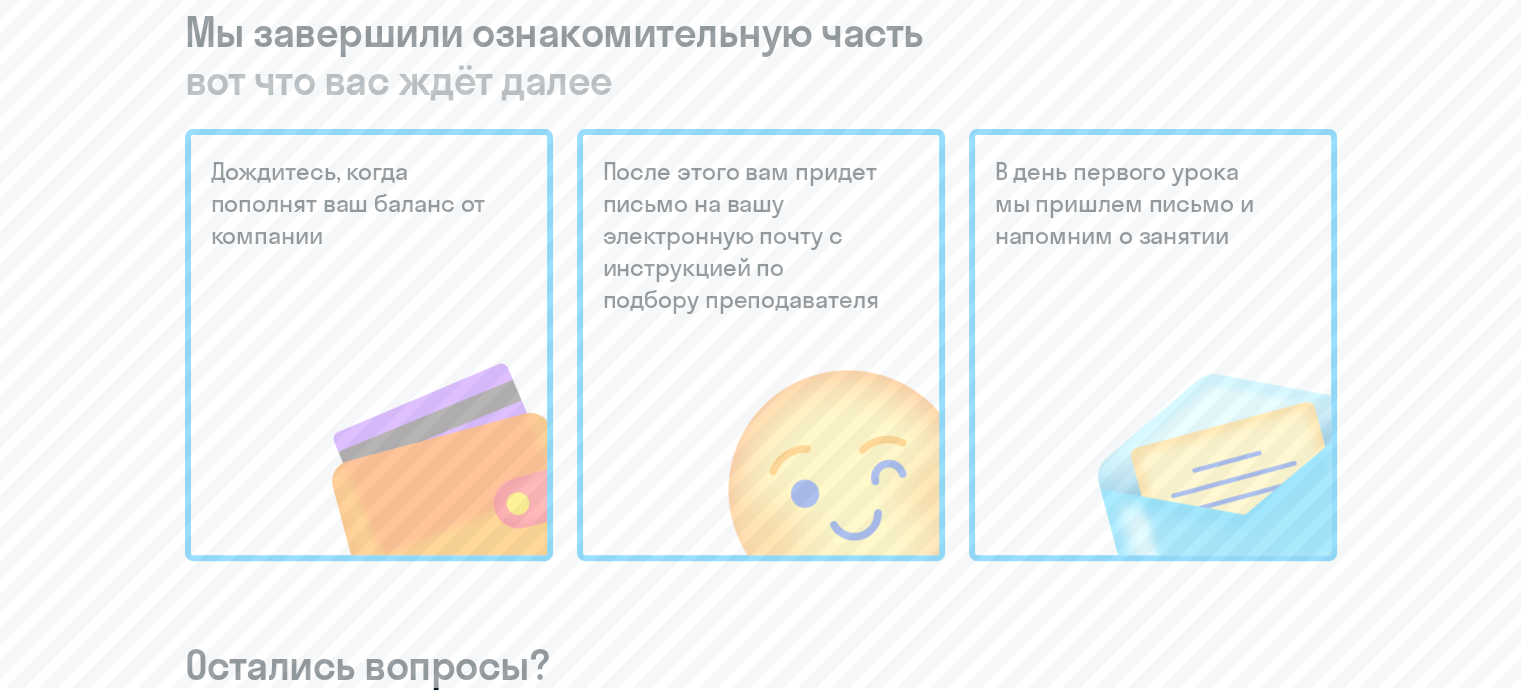 click 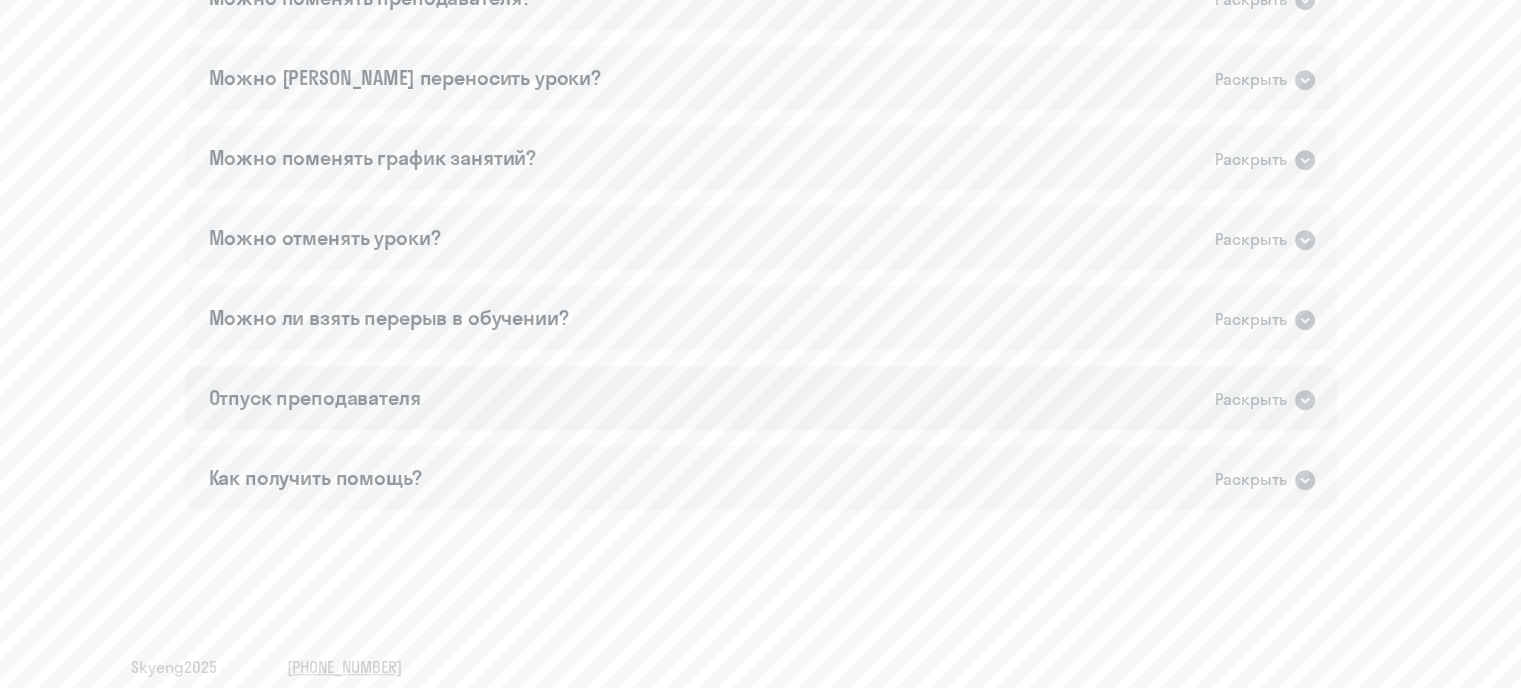 scroll, scrollTop: 1396, scrollLeft: 0, axis: vertical 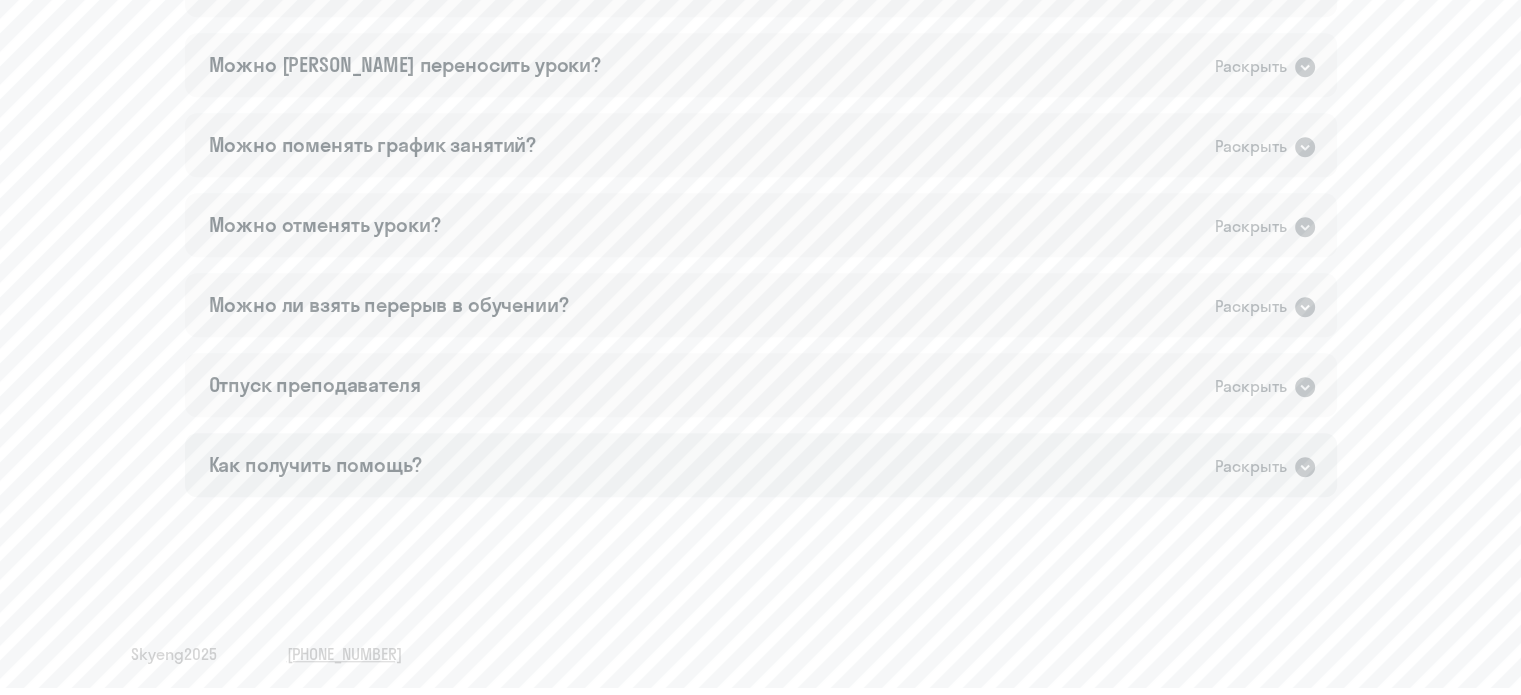 click on "Как получить помощь?   Раскрыть" 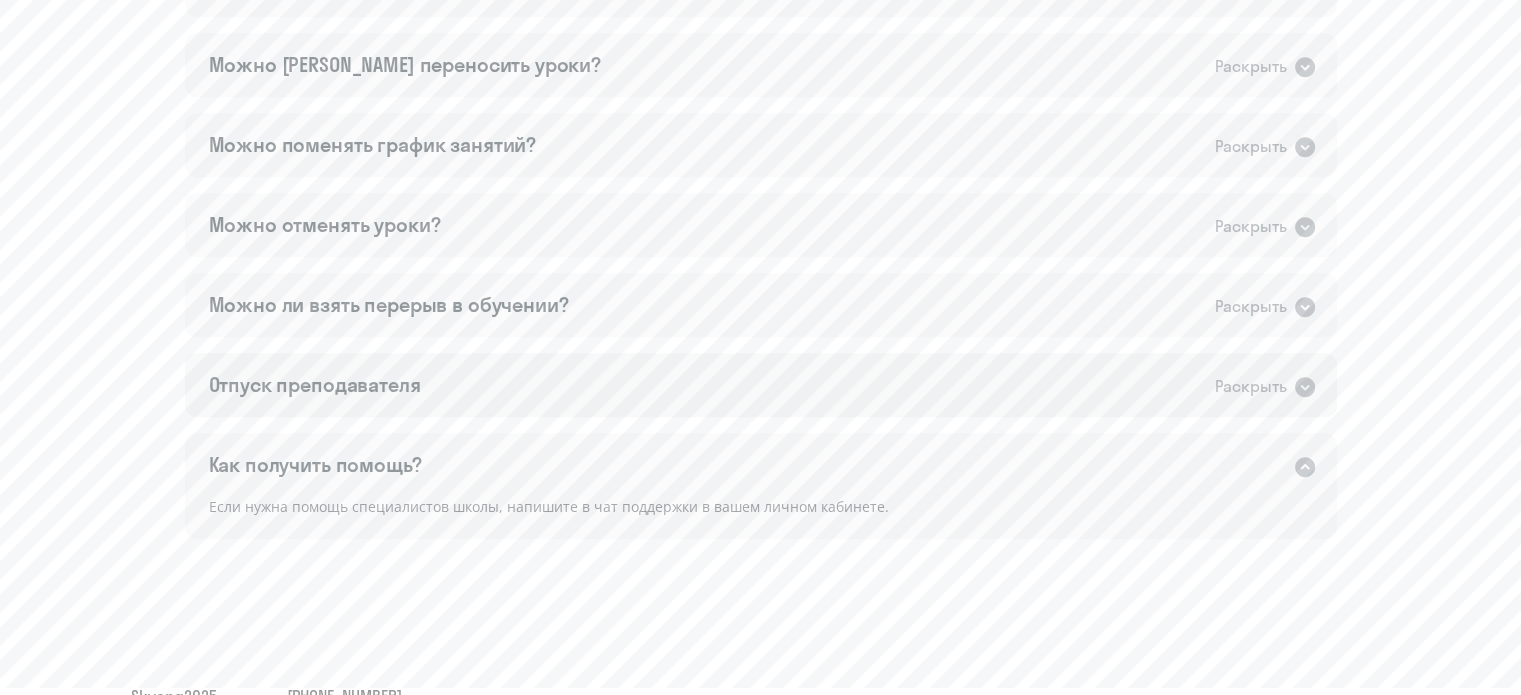 click on "Отпуск преподавателя   Раскрыть" 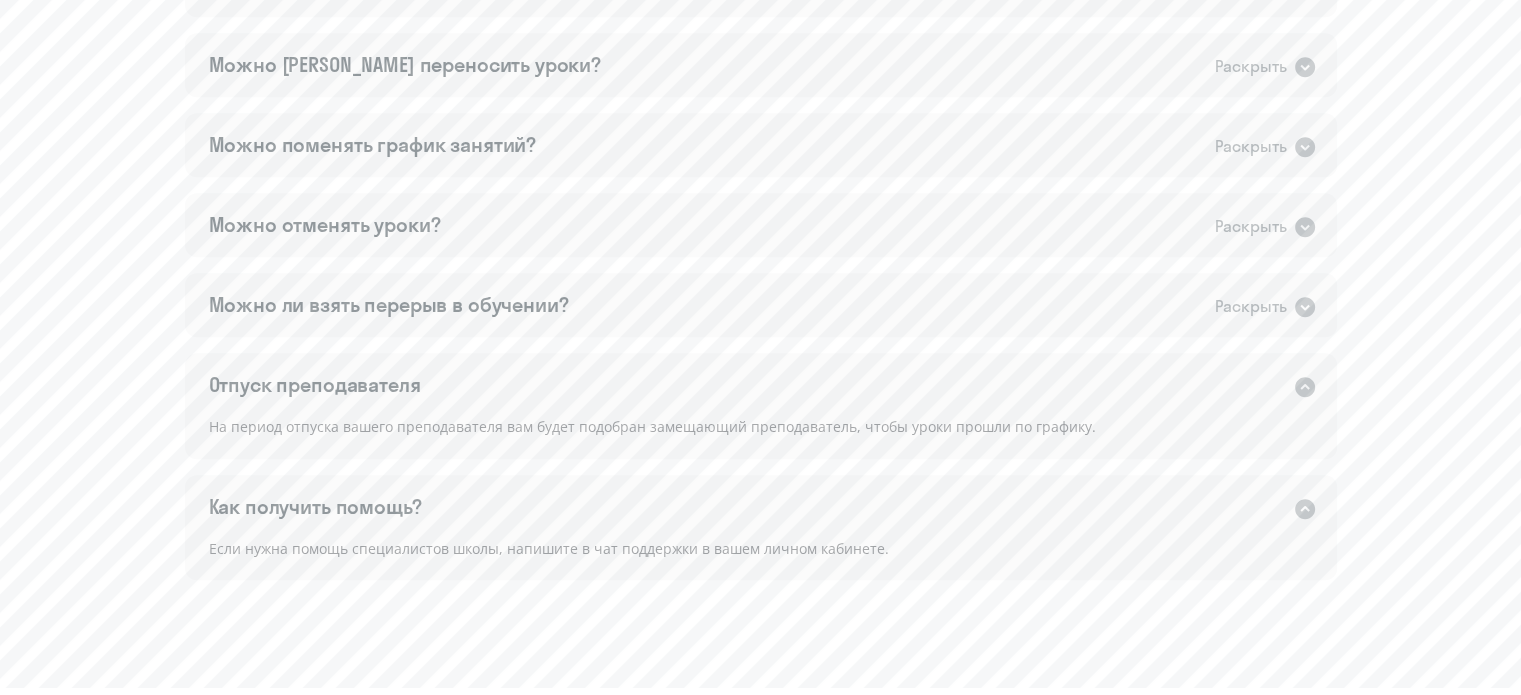 click on "Отпуск преподавателя   Раскрыть" 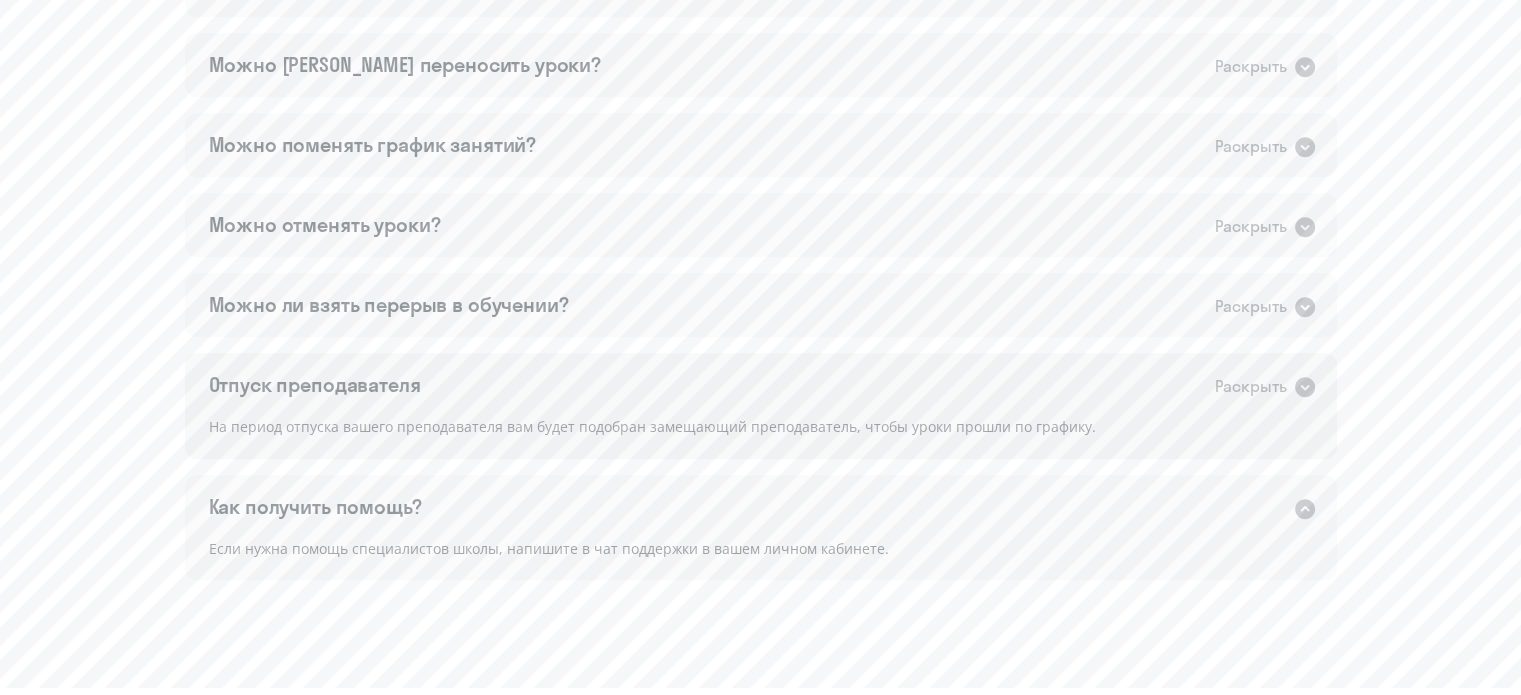 click on "Отпуск преподавателя   Раскрыть" 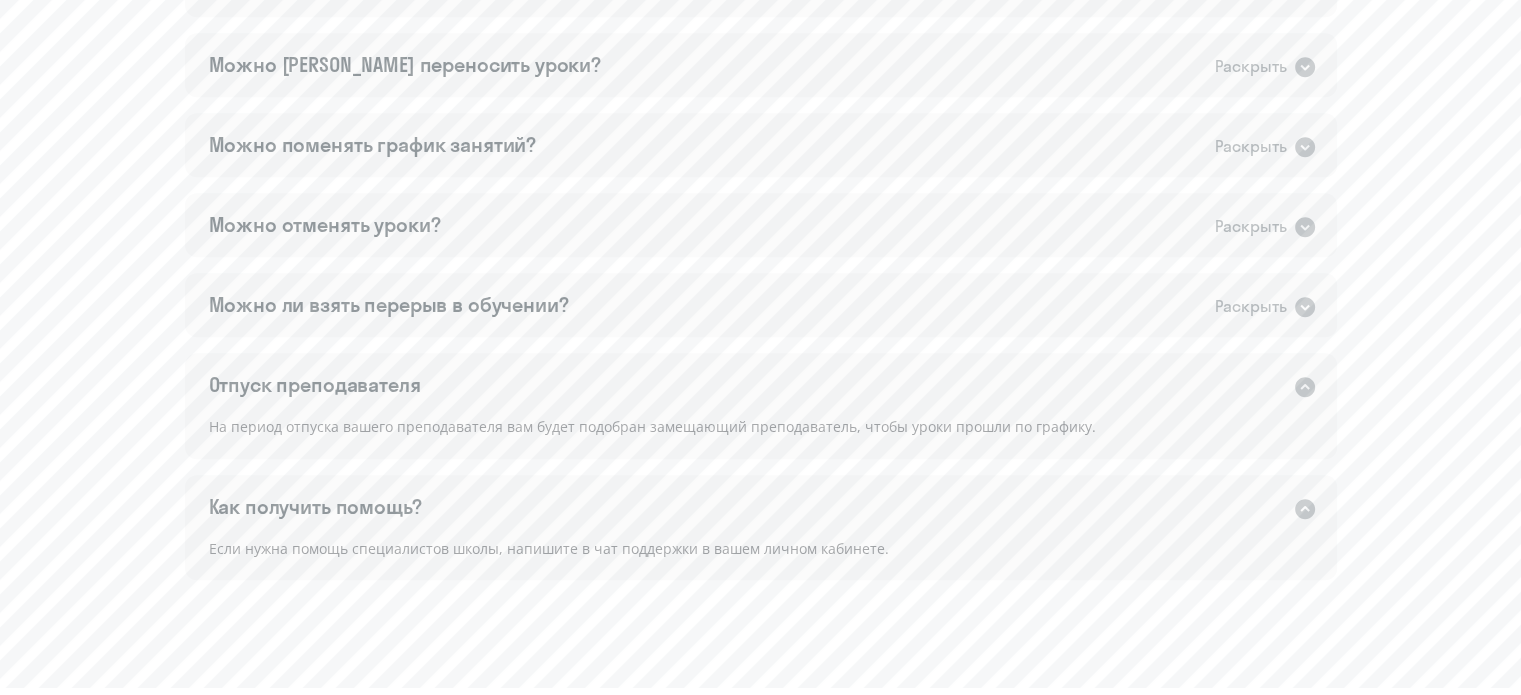 click on "Отпуск преподавателя   Раскрыть" 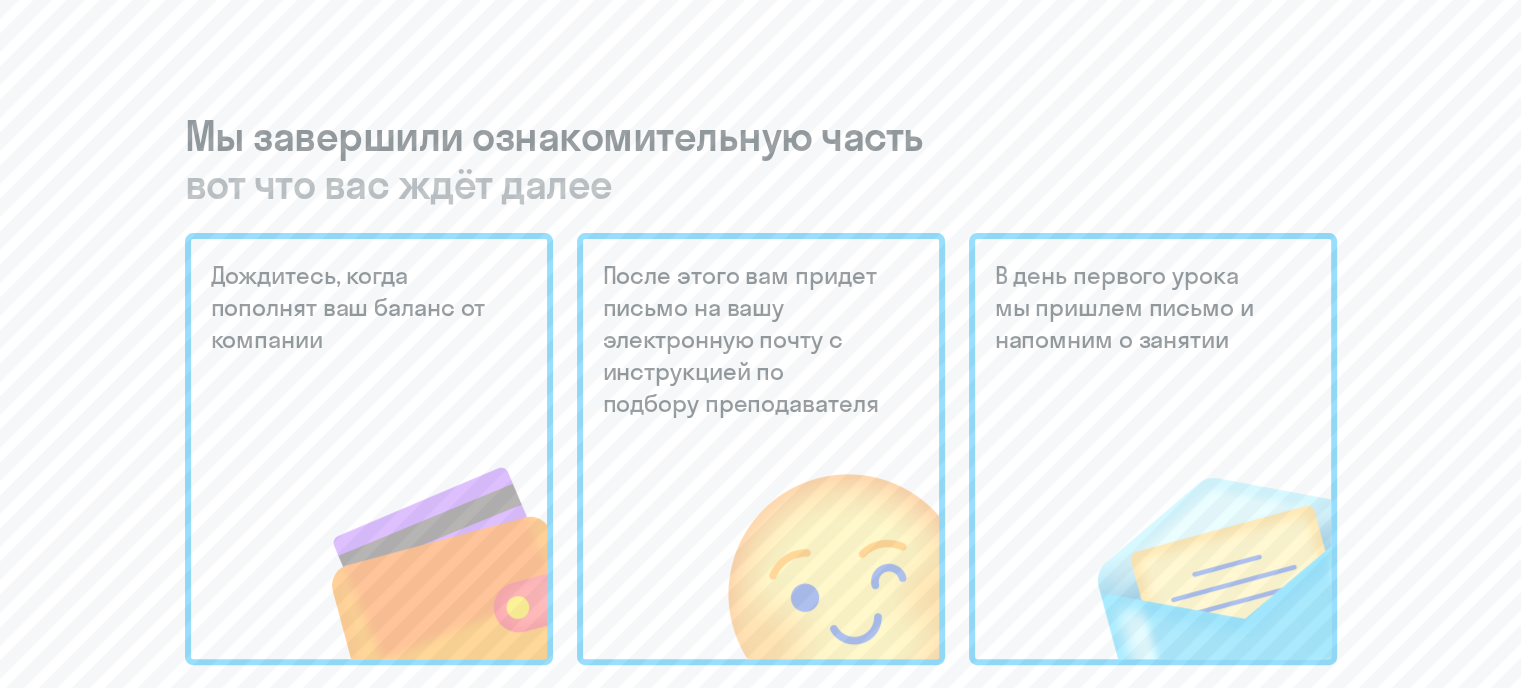 drag, startPoint x: 1120, startPoint y: 275, endPoint x: 1112, endPoint y: 282, distance: 10.630146 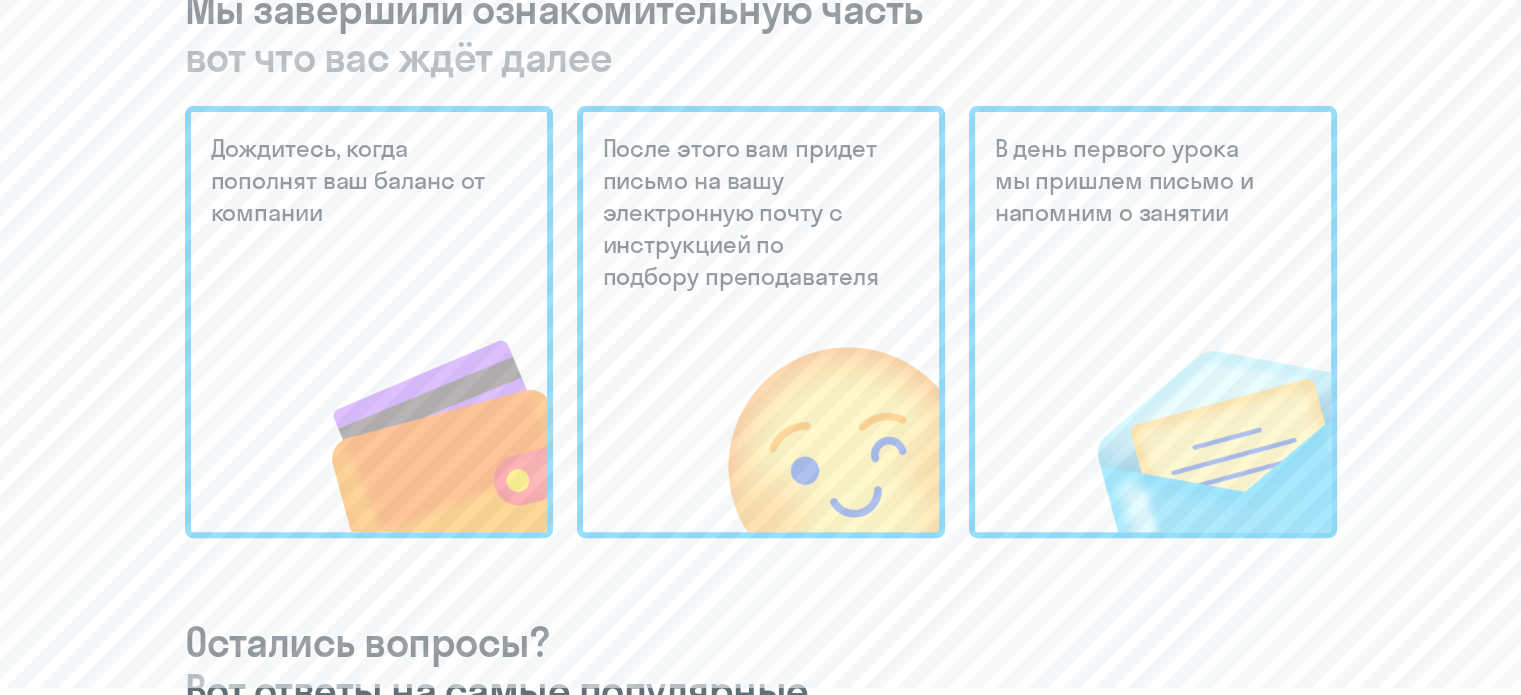 scroll, scrollTop: 500, scrollLeft: 0, axis: vertical 